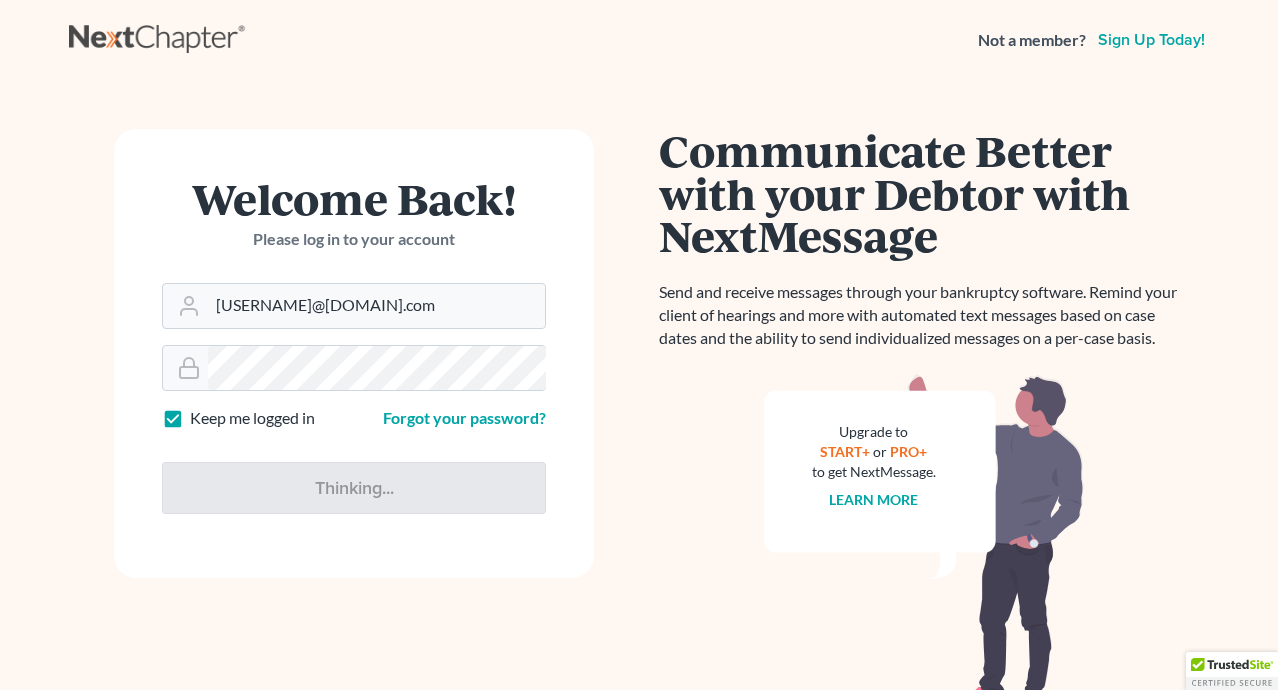 scroll, scrollTop: 0, scrollLeft: 0, axis: both 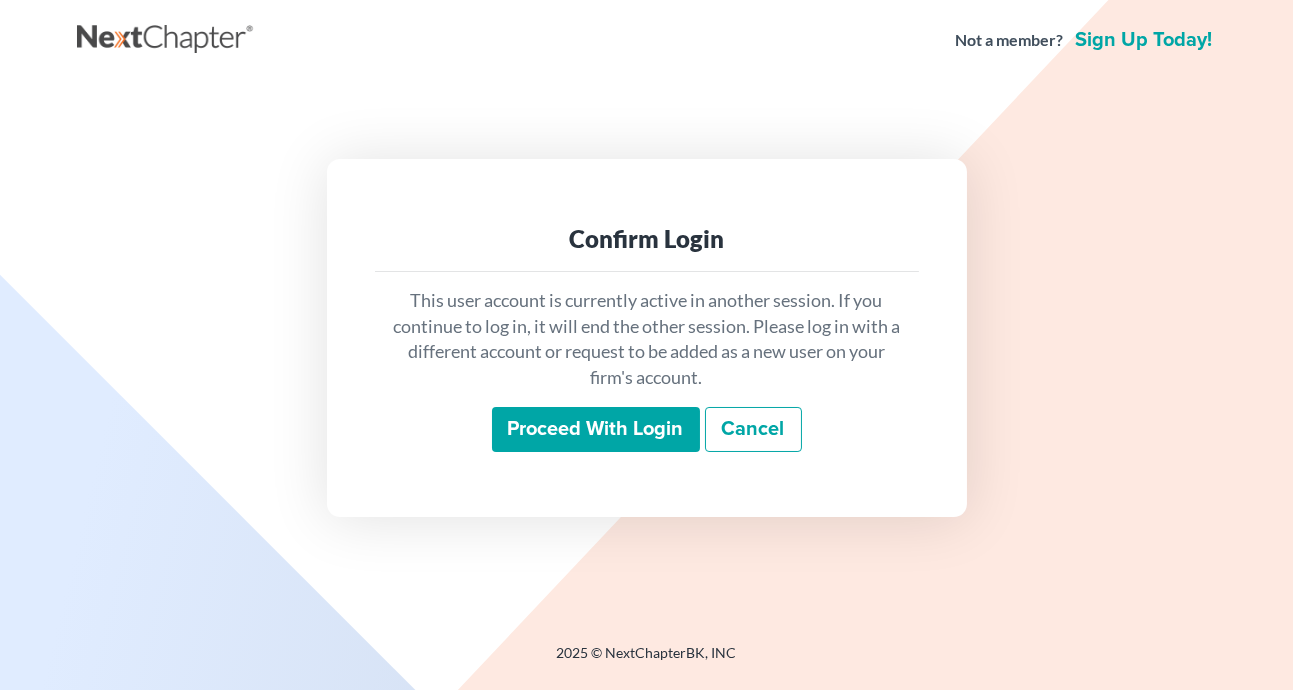 click on "Proceed with login" at bounding box center (596, 430) 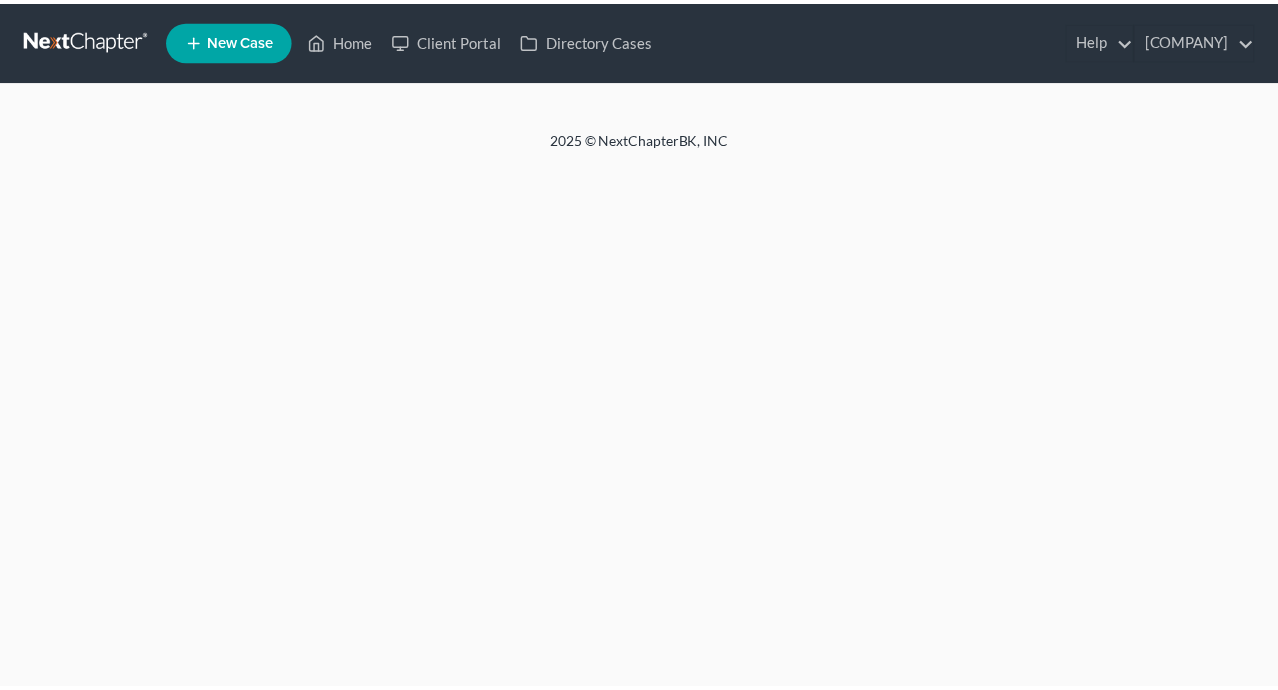 scroll, scrollTop: 0, scrollLeft: 0, axis: both 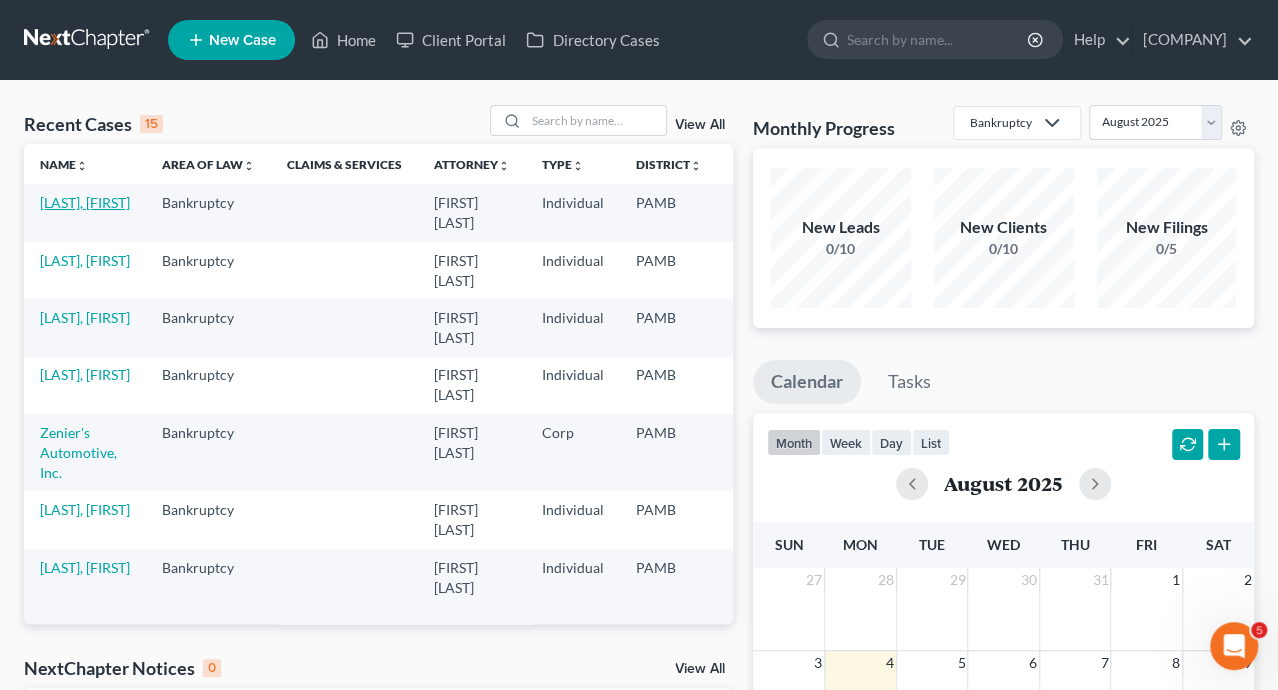 click on "[LAST], [FIRST]" at bounding box center (85, 202) 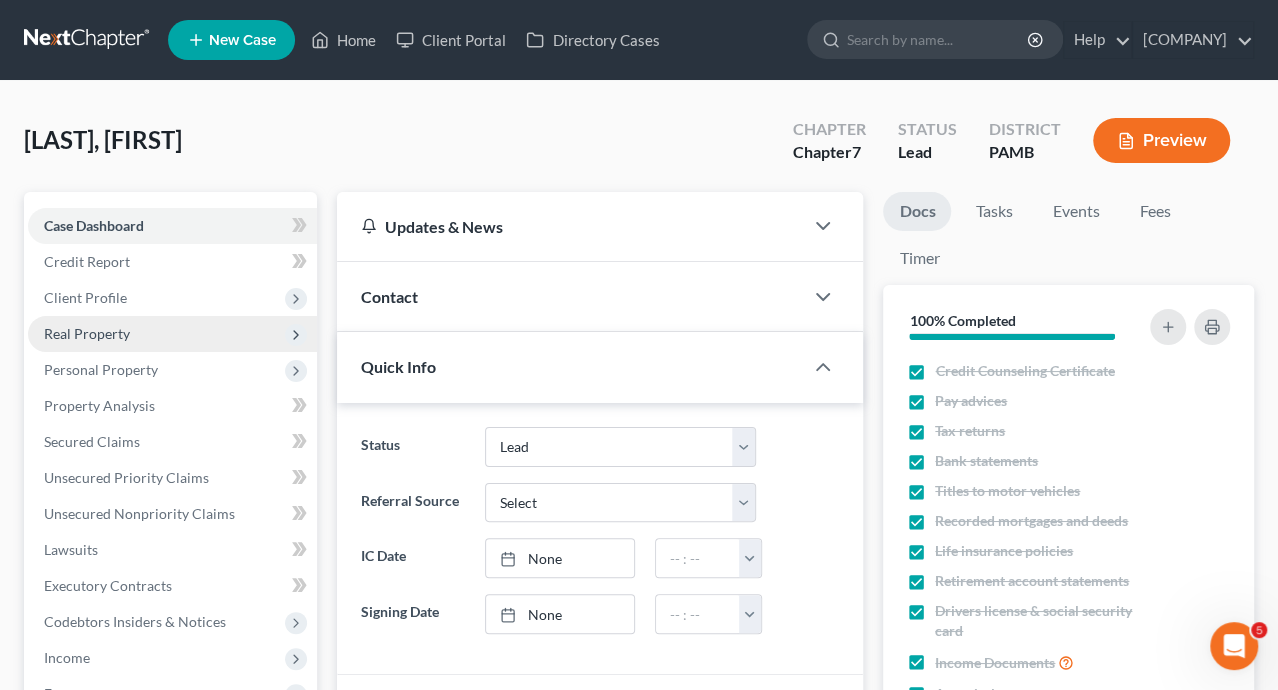 click on "Real Property" at bounding box center [87, 333] 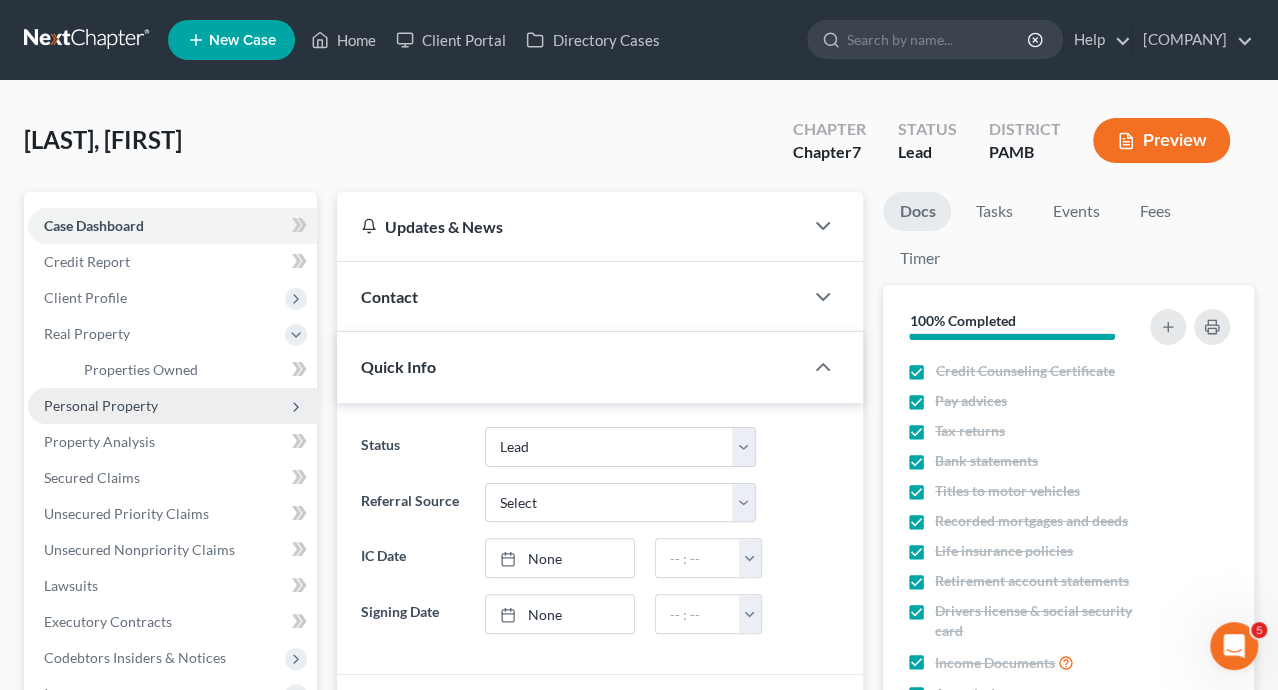 click on "Personal Property" at bounding box center [101, 405] 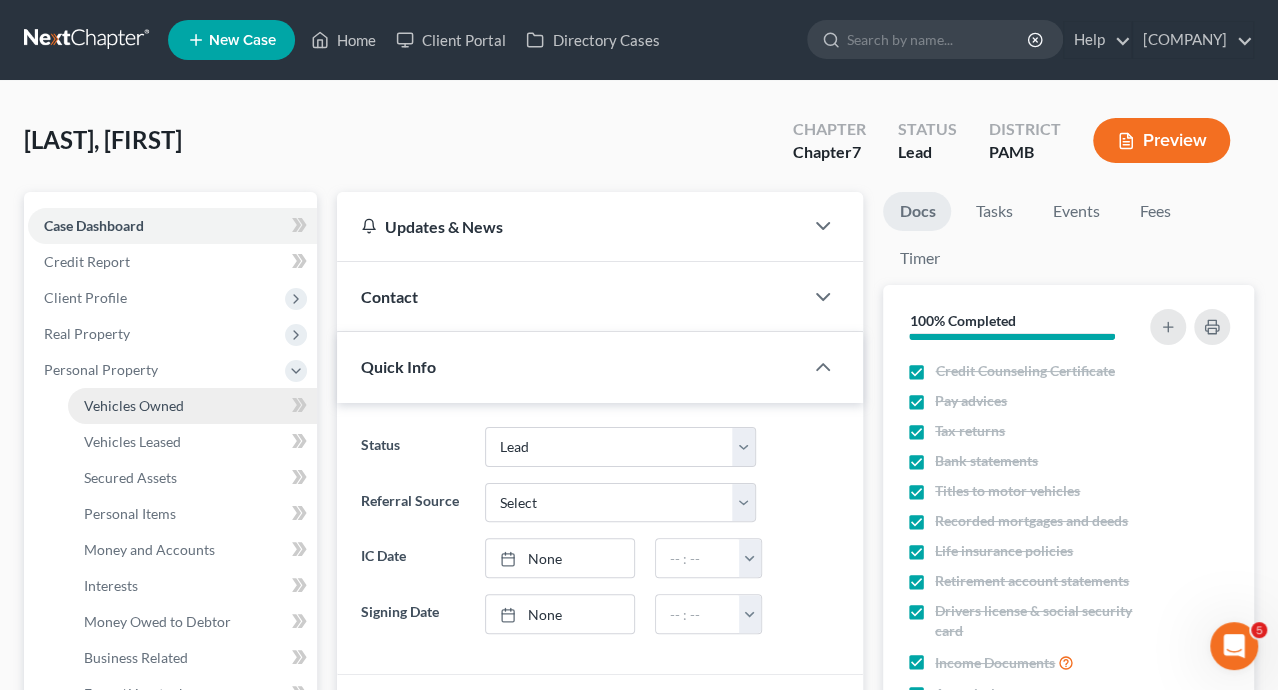 click on "Vehicles Owned" at bounding box center [134, 405] 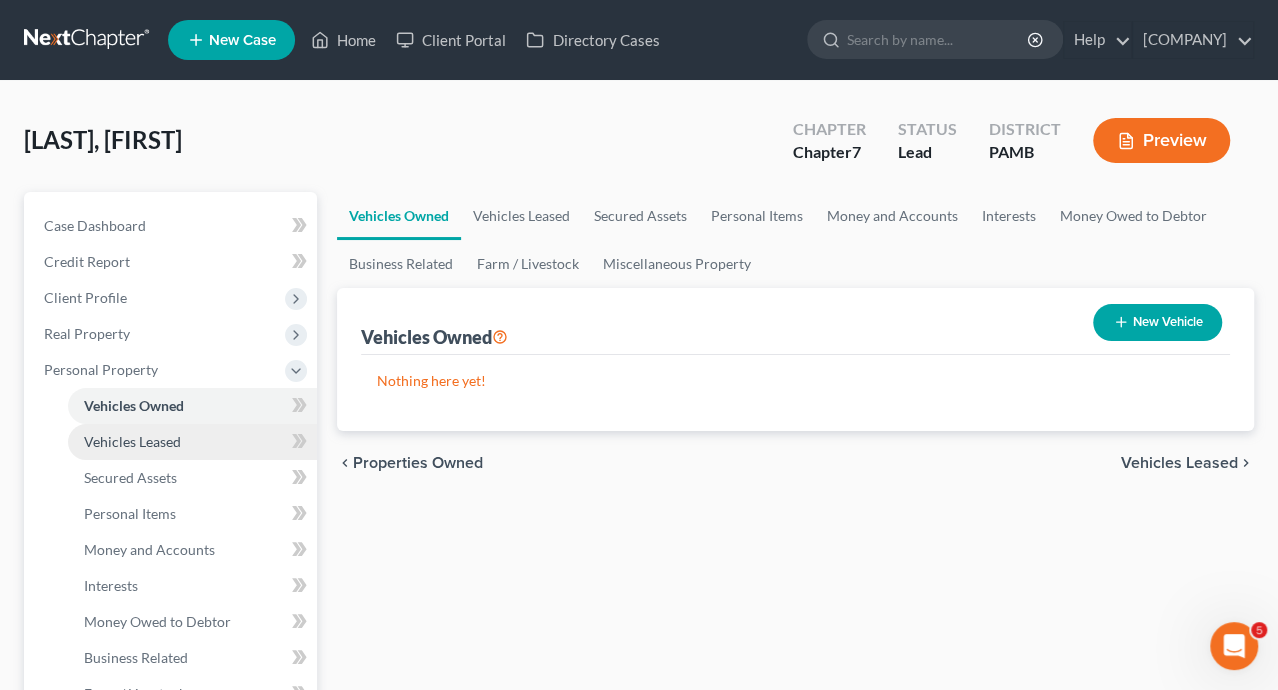 click on "Vehicles Leased" at bounding box center (132, 441) 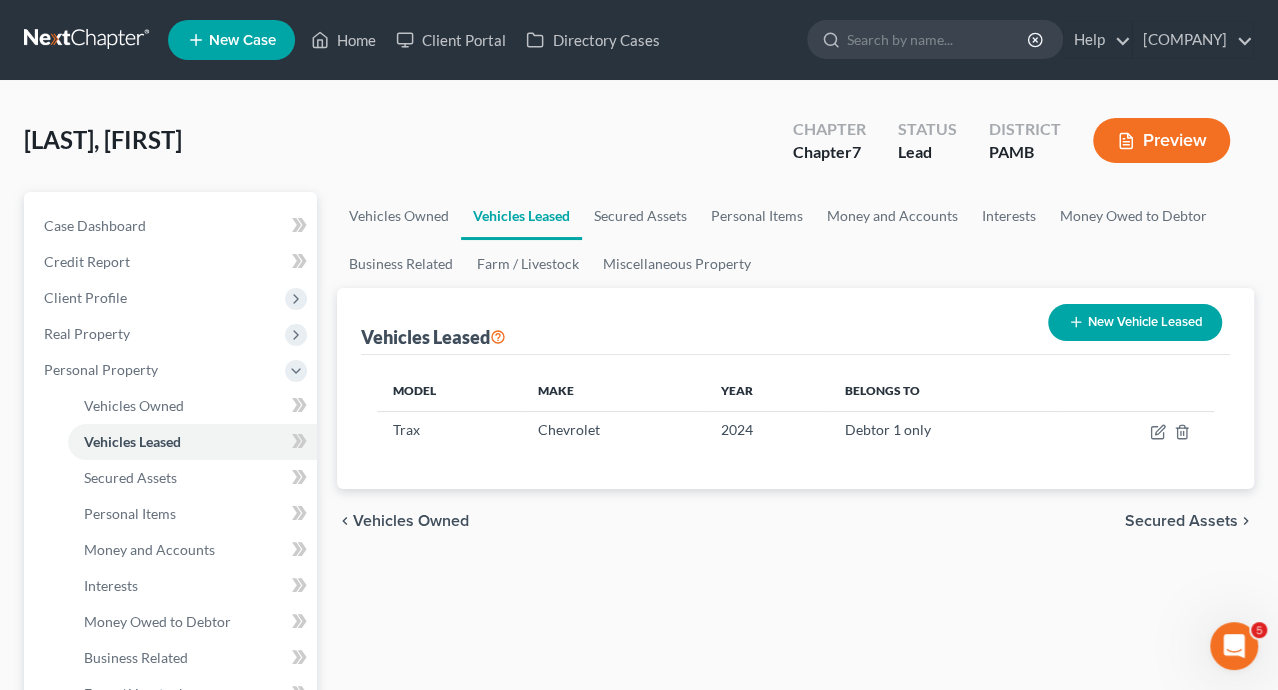 scroll, scrollTop: 300, scrollLeft: 0, axis: vertical 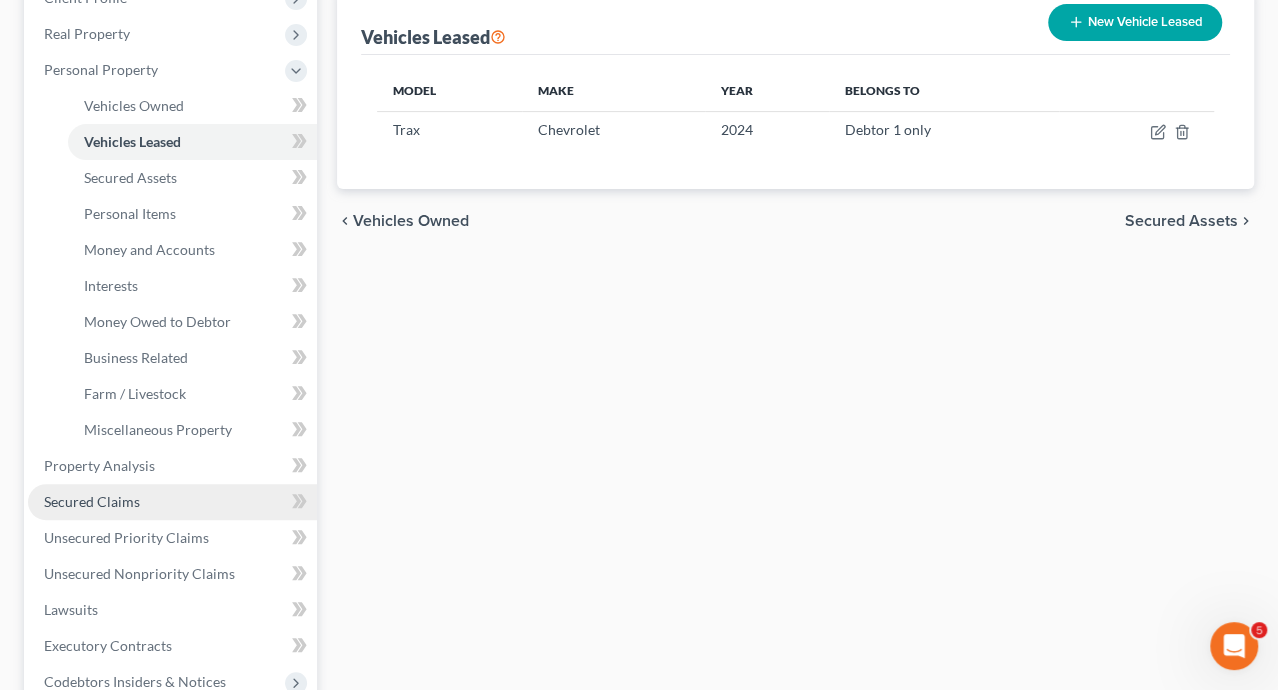click on "Secured Claims" at bounding box center [92, 501] 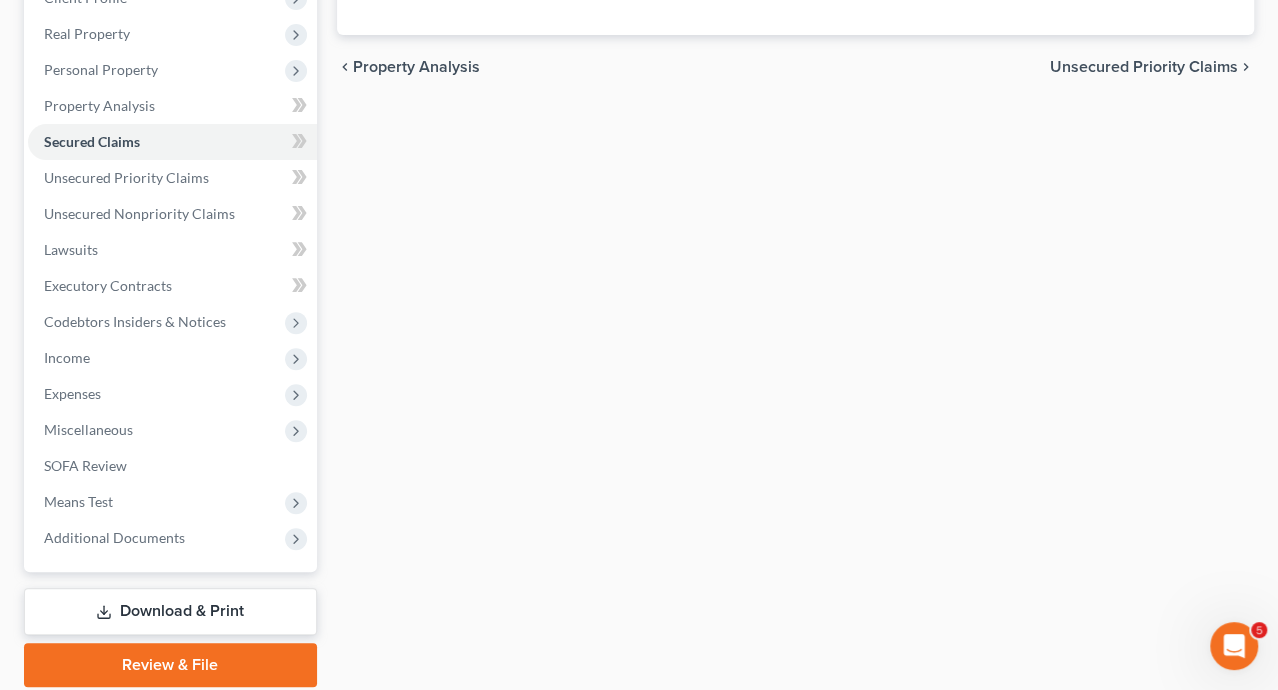 scroll, scrollTop: 0, scrollLeft: 0, axis: both 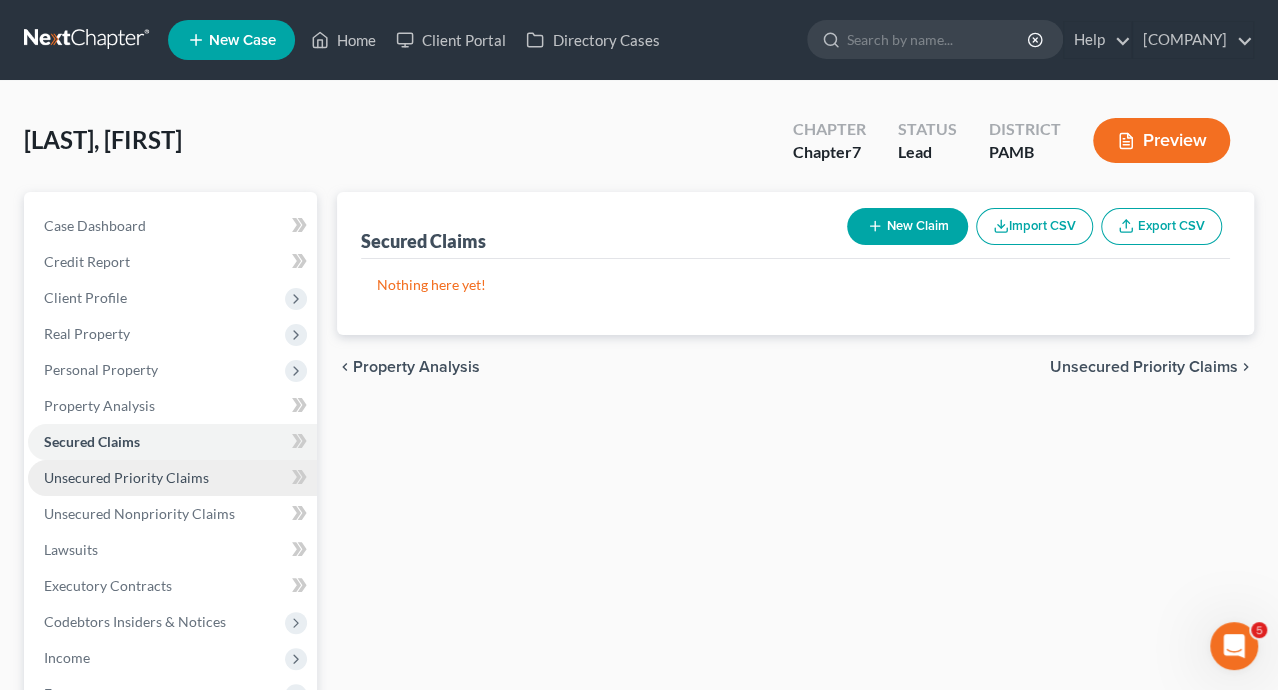 click on "Unsecured Priority Claims" at bounding box center [126, 477] 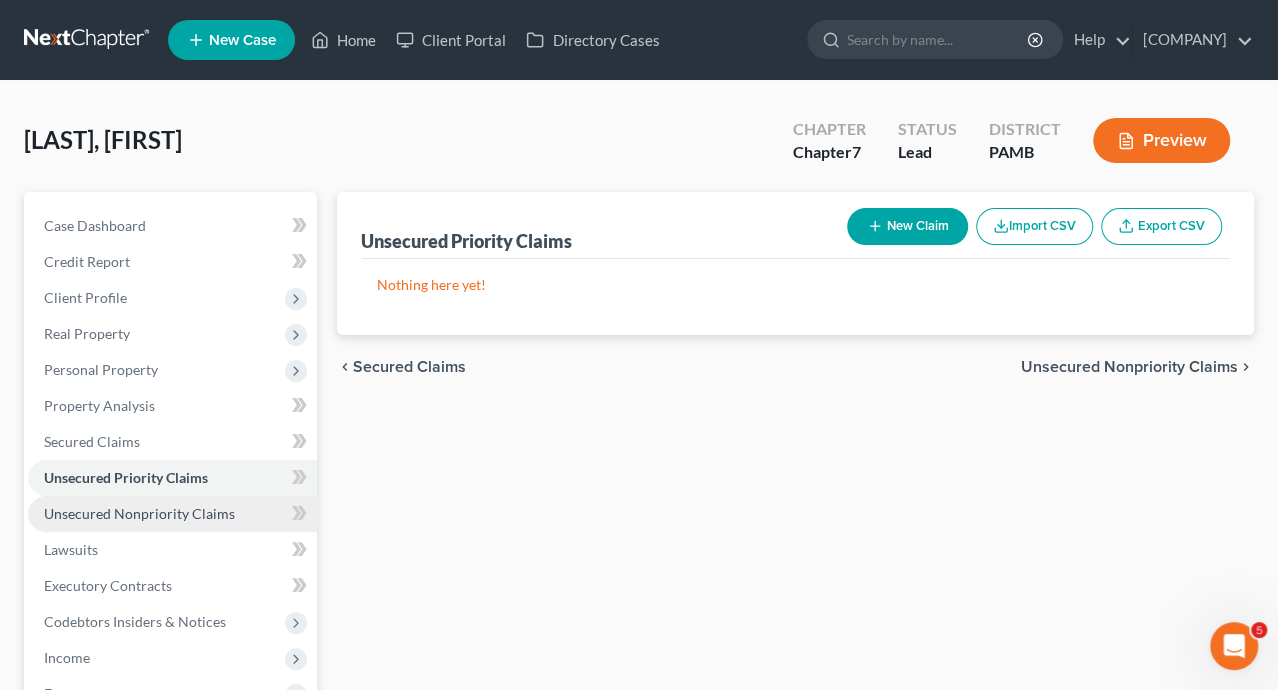 click on "Unsecured Nonpriority Claims" at bounding box center [139, 513] 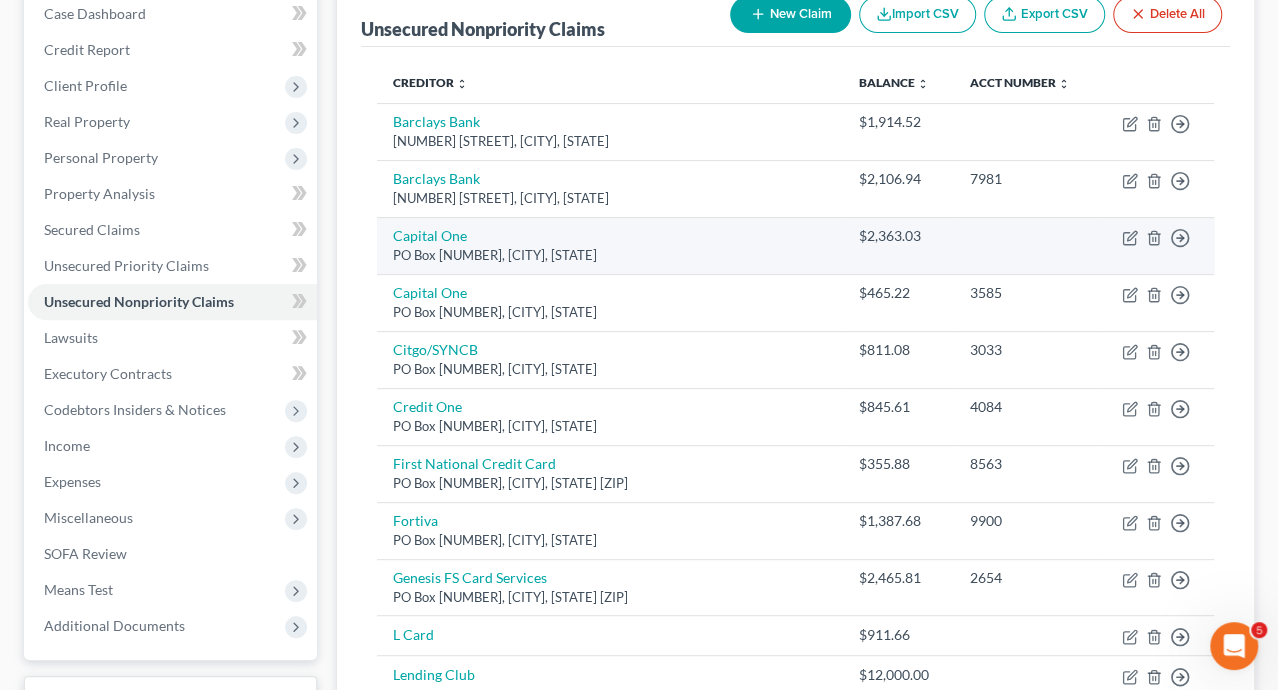 scroll, scrollTop: 0, scrollLeft: 0, axis: both 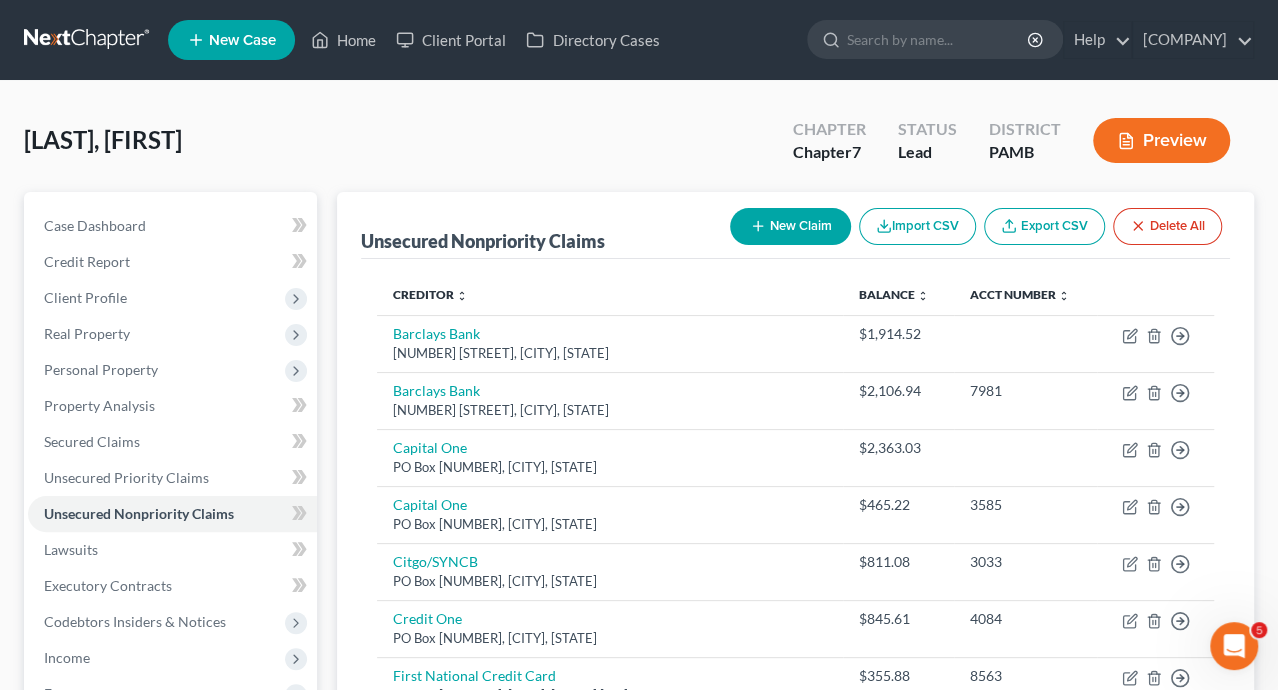 click on "Preview" at bounding box center [1161, 140] 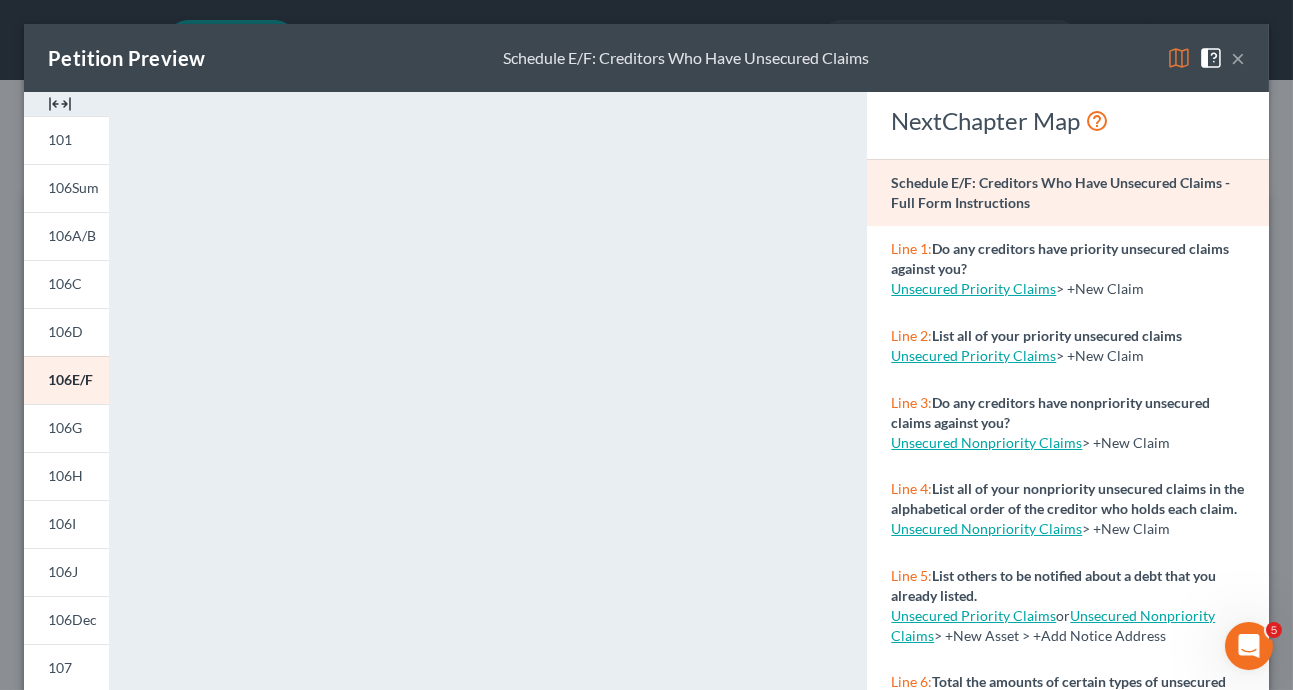 click on "×" at bounding box center (1238, 58) 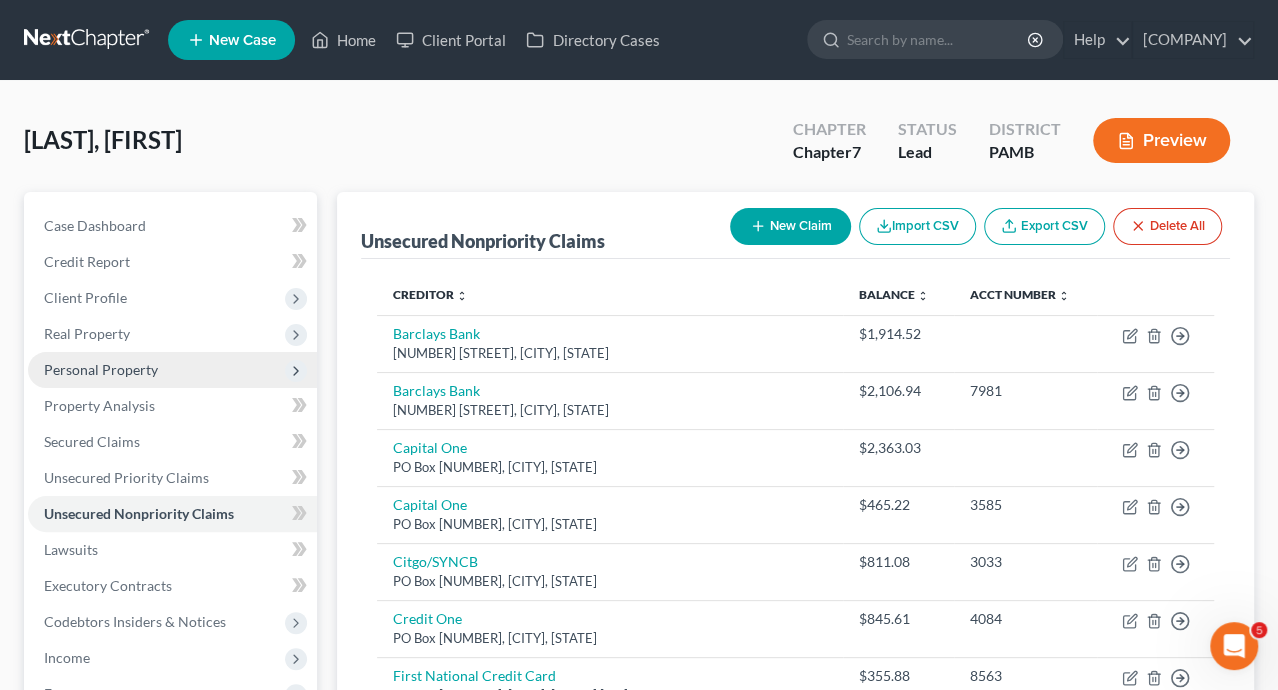 click on "Personal Property" at bounding box center (101, 369) 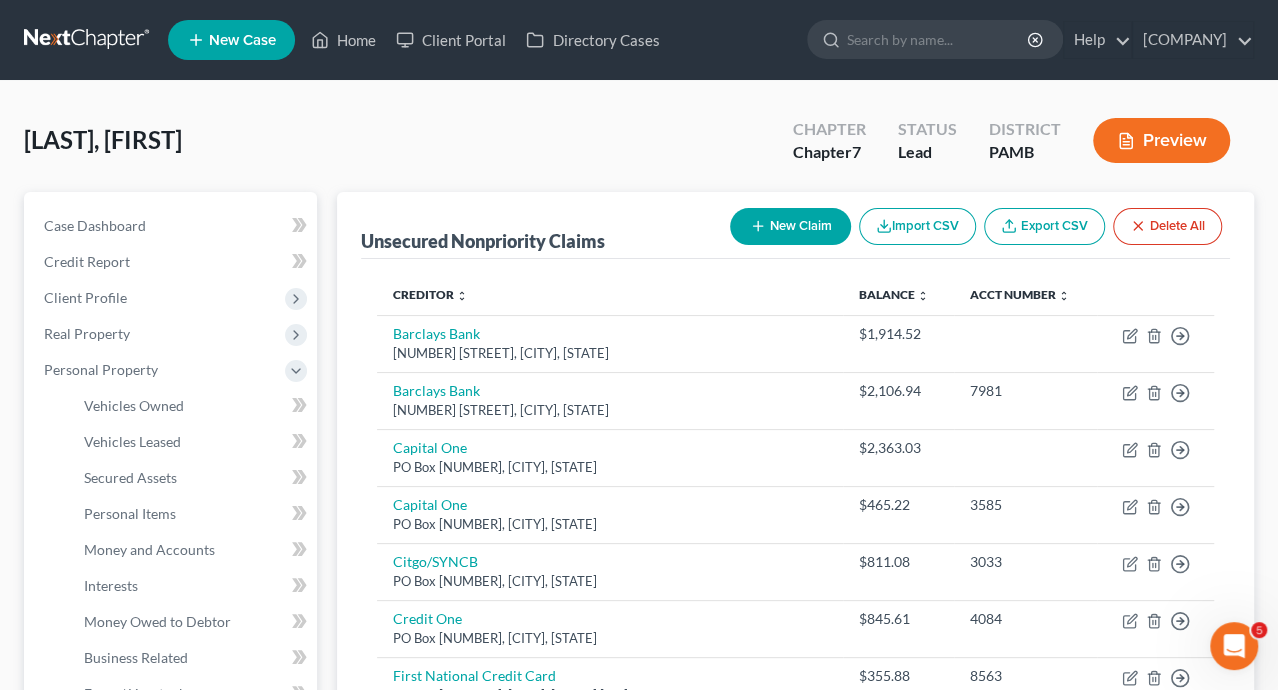 click on "Preview" at bounding box center (1161, 140) 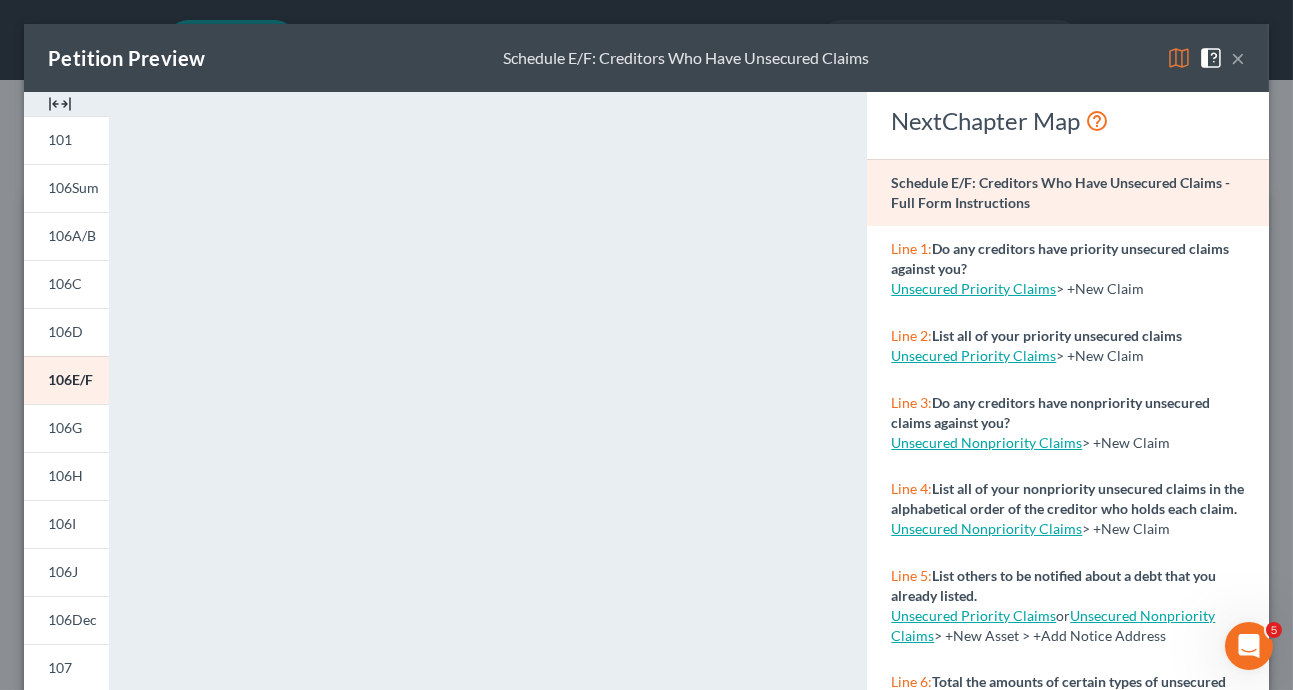 click on "×" at bounding box center (1238, 58) 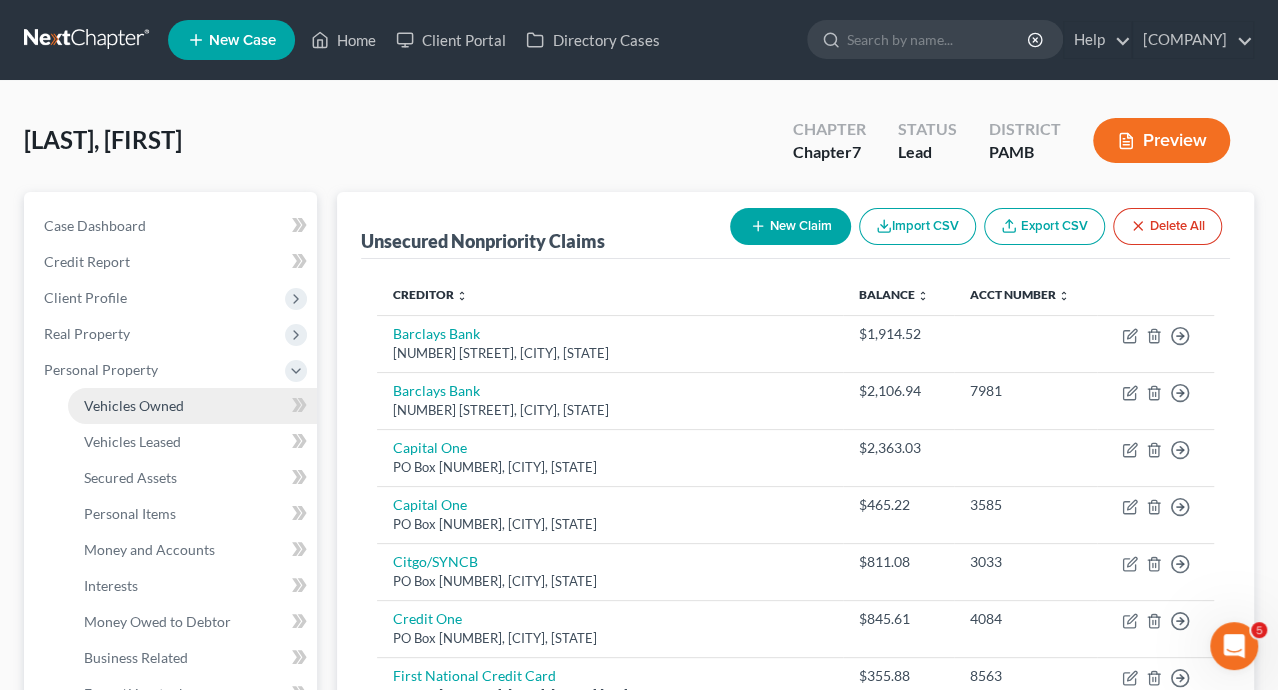 click on "Vehicles Owned" at bounding box center [134, 405] 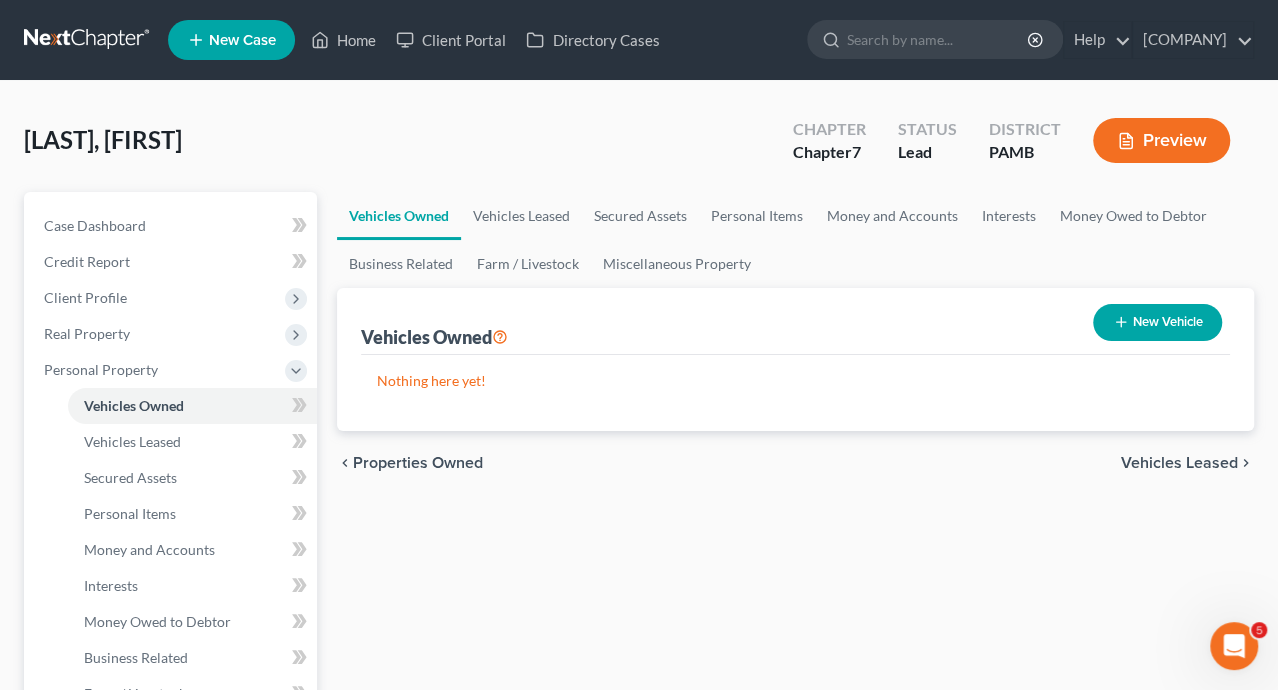 click on "Preview" at bounding box center [1161, 140] 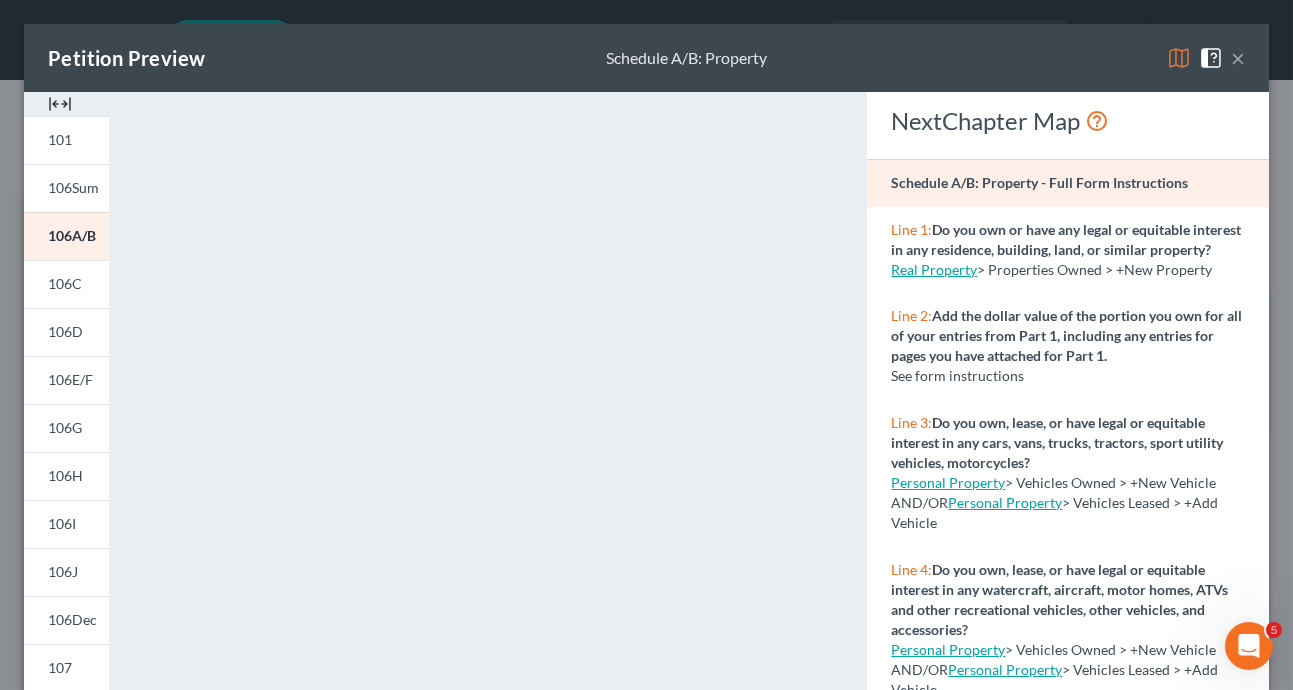 click on "×" at bounding box center (1238, 58) 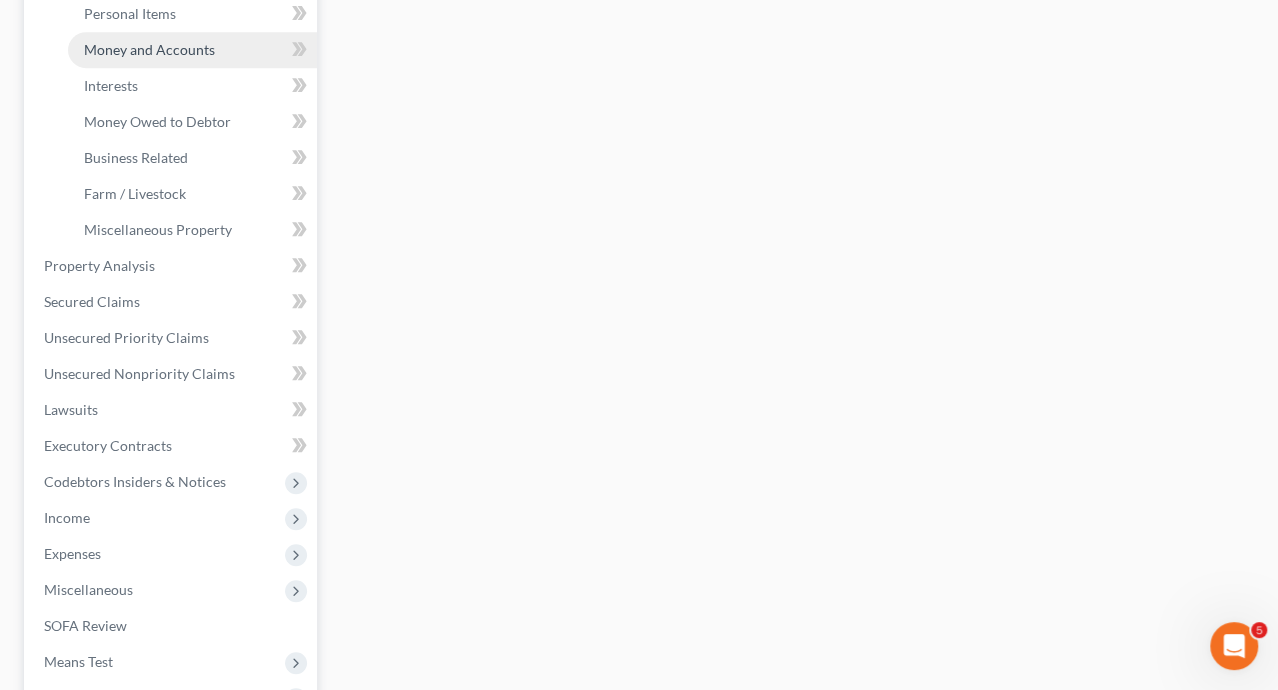 scroll, scrollTop: 600, scrollLeft: 0, axis: vertical 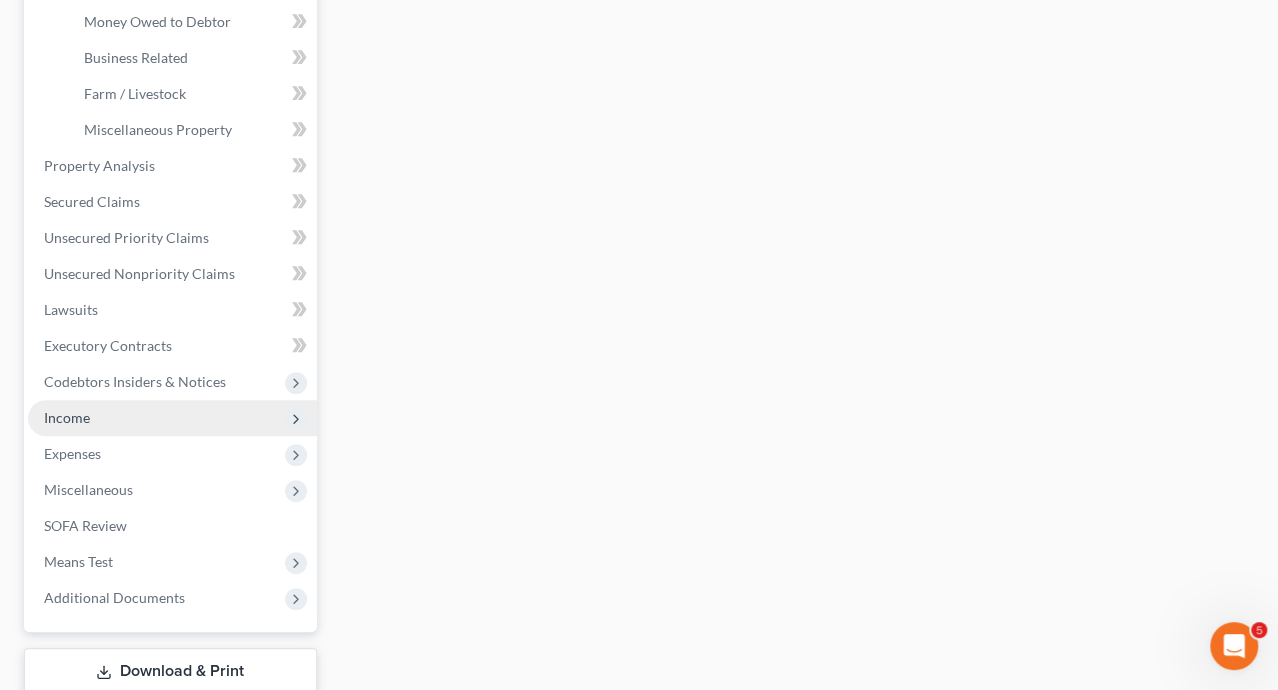click on "Income" at bounding box center [67, 417] 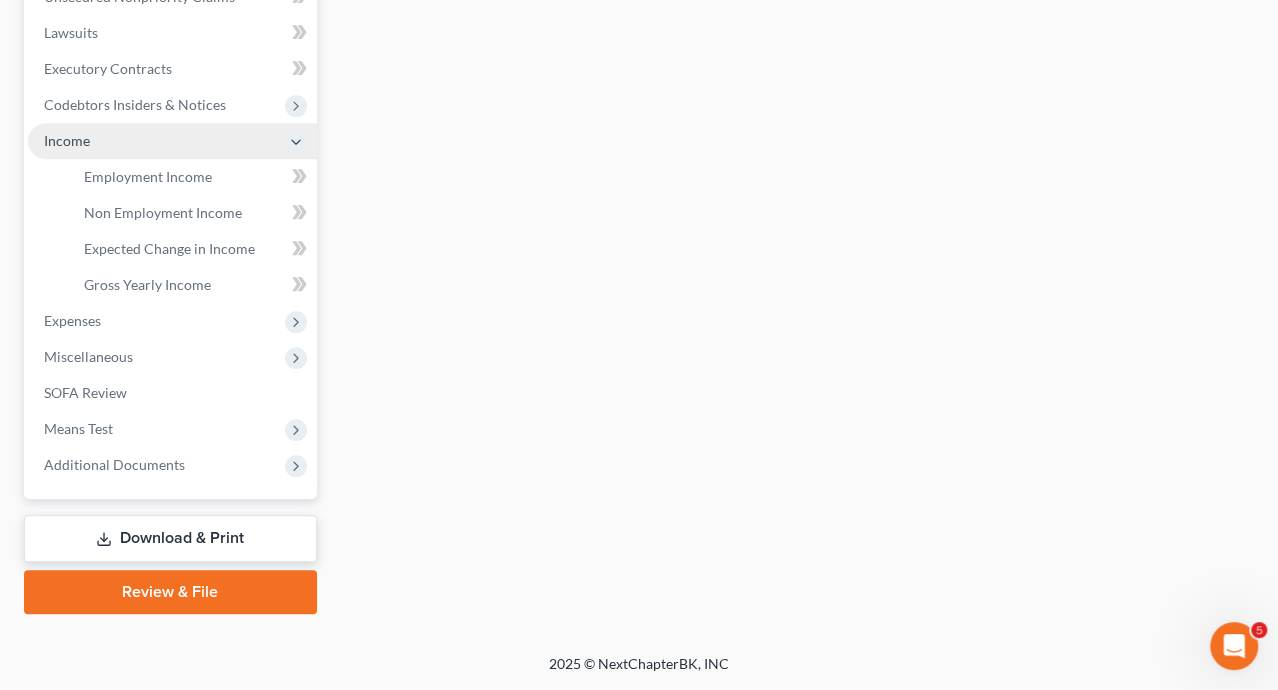 scroll, scrollTop: 513, scrollLeft: 0, axis: vertical 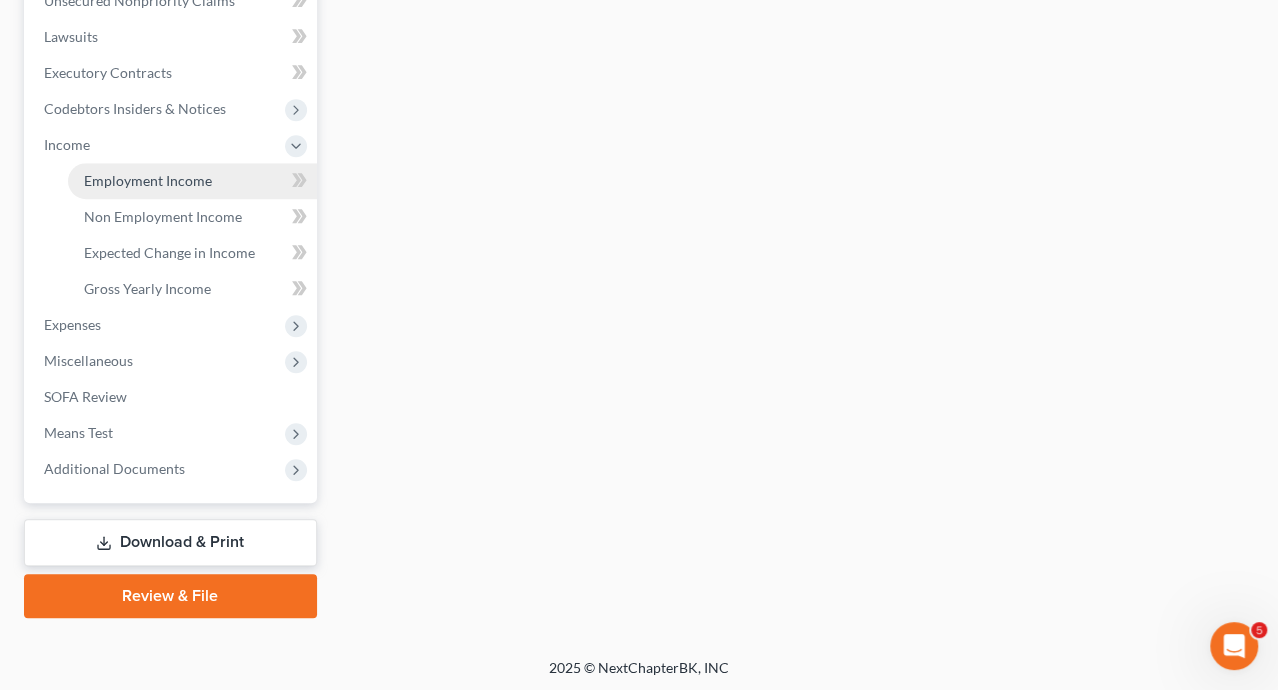 click on "Employment Income" at bounding box center [148, 180] 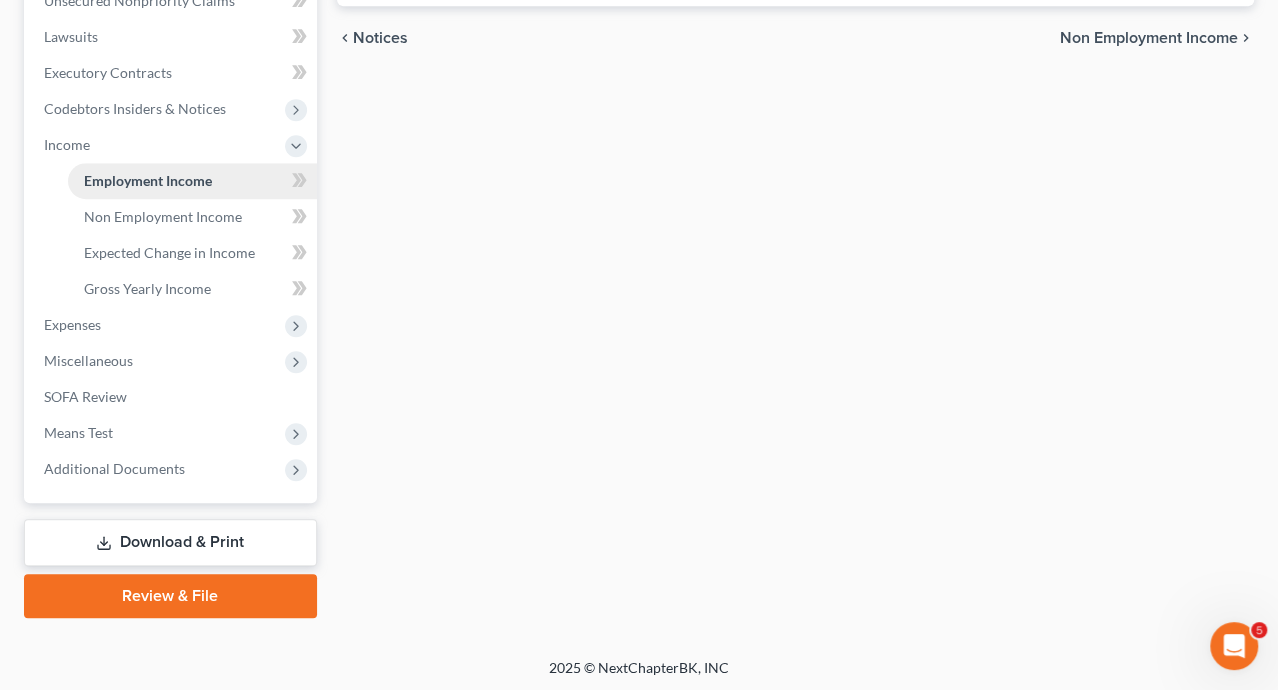scroll, scrollTop: 0, scrollLeft: 0, axis: both 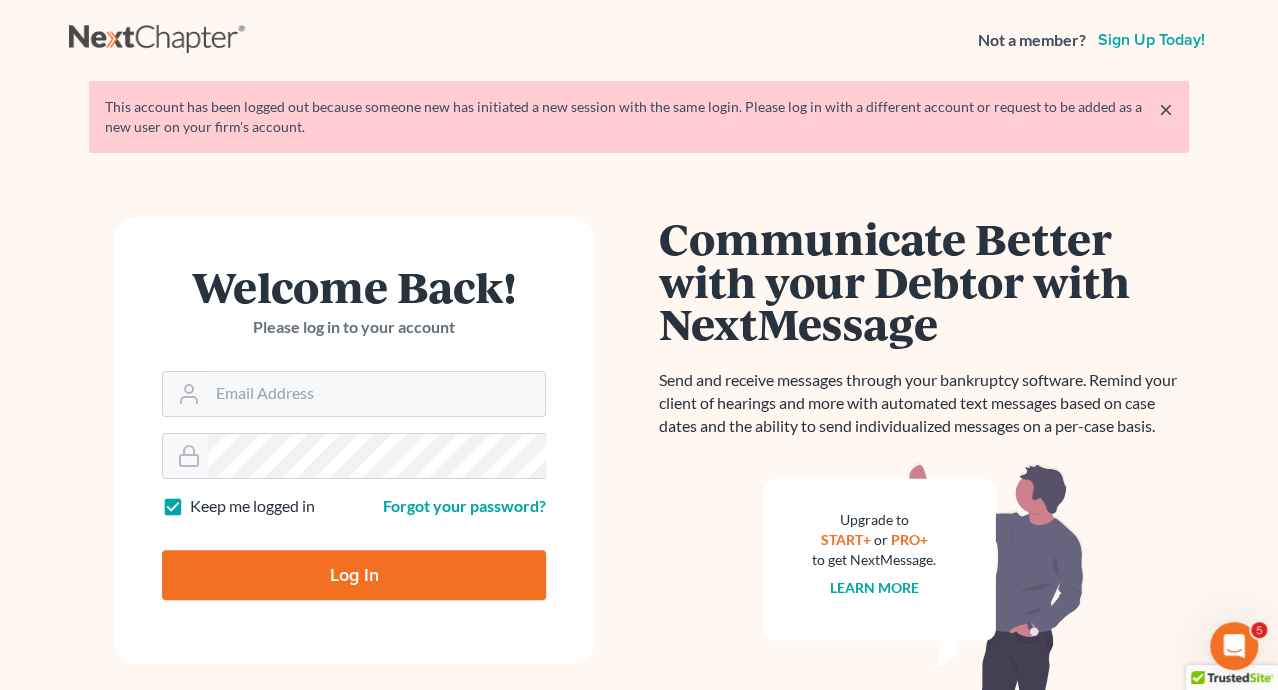type on "[USERNAME]@[DOMAIN].com" 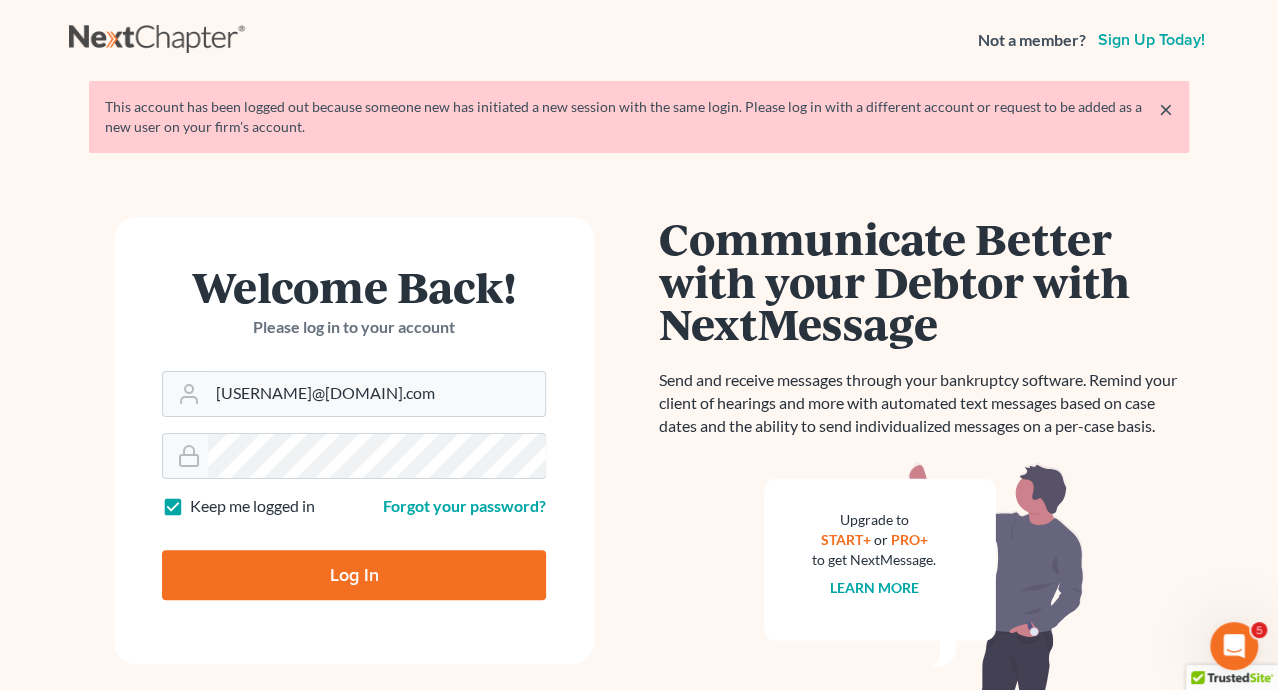 click on "Log In" at bounding box center [354, 575] 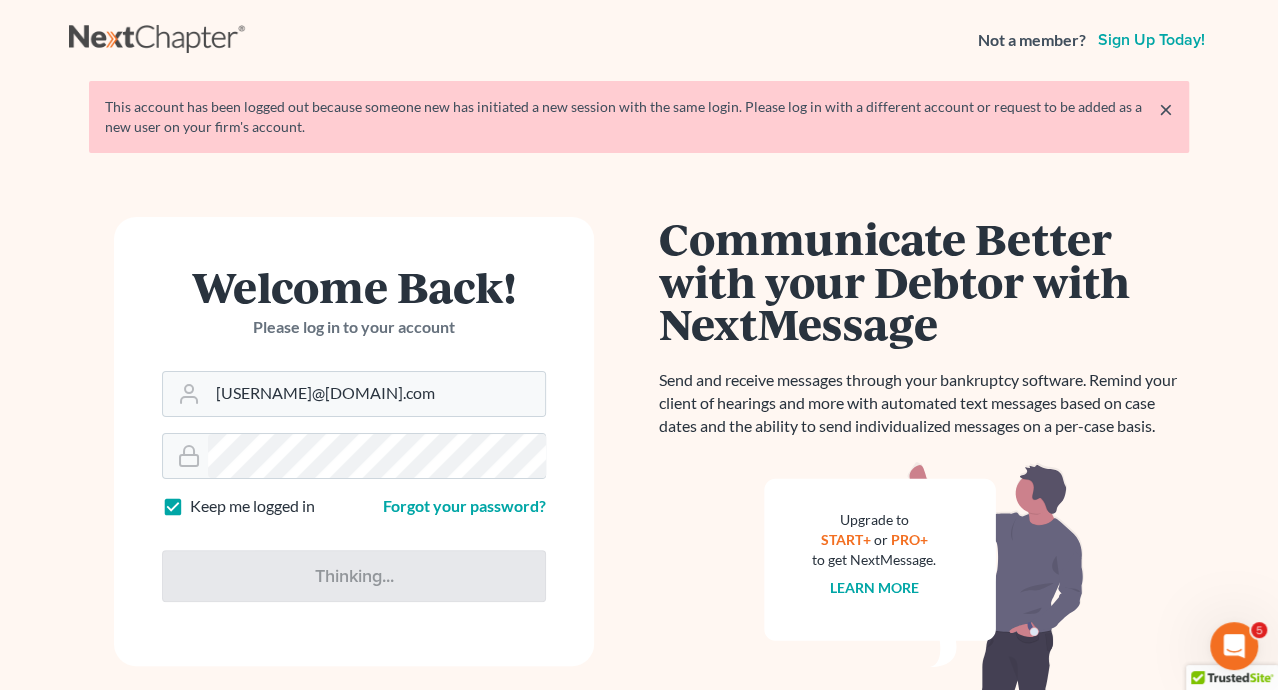 type on "Thinking..." 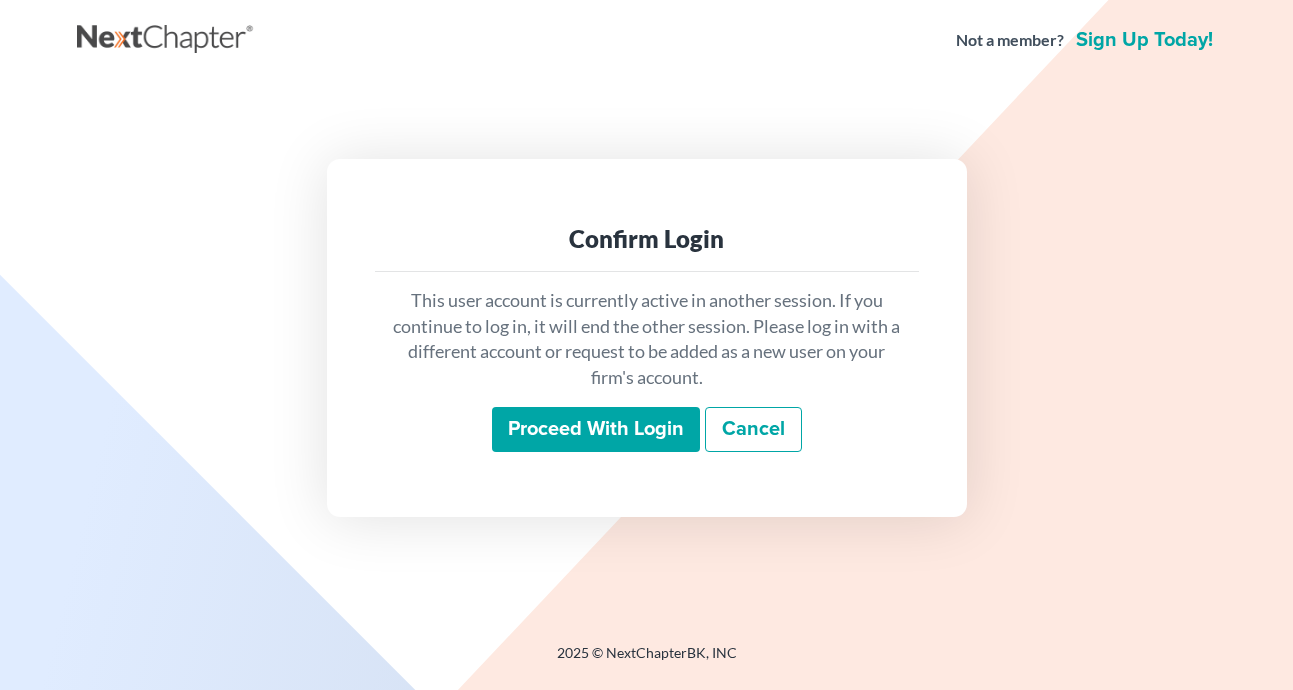 scroll, scrollTop: 0, scrollLeft: 0, axis: both 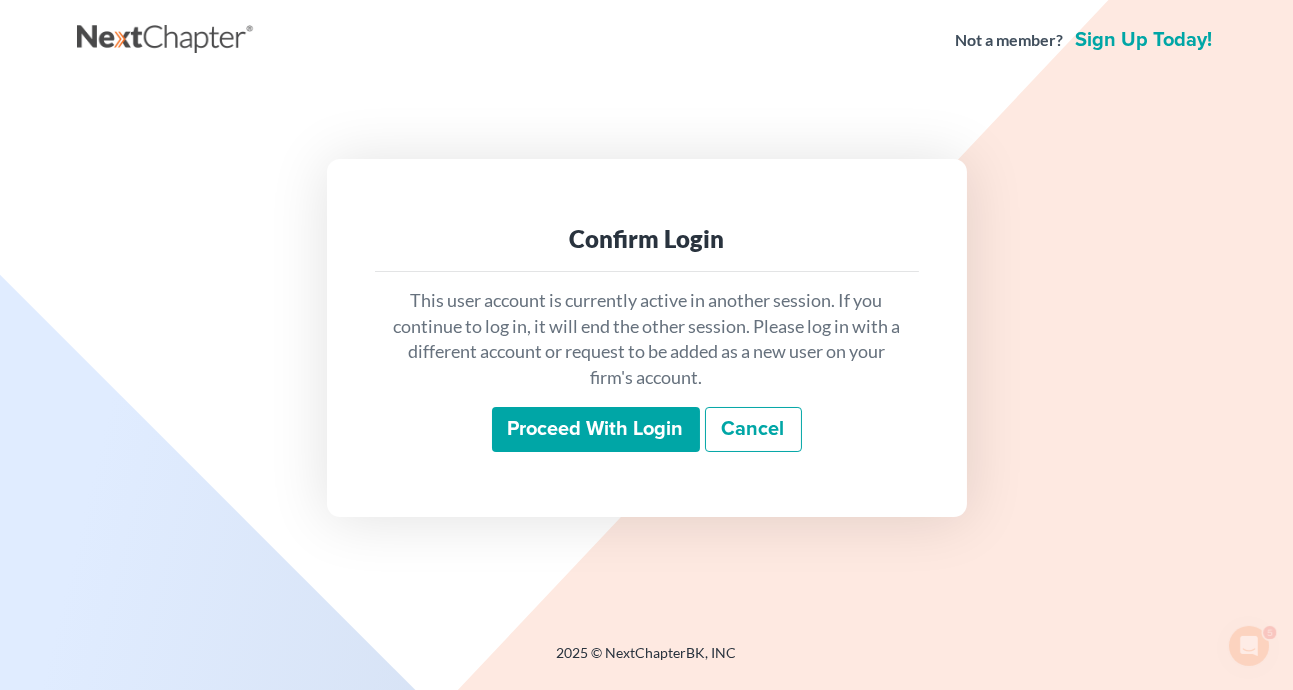 click on "Proceed with login" at bounding box center [596, 430] 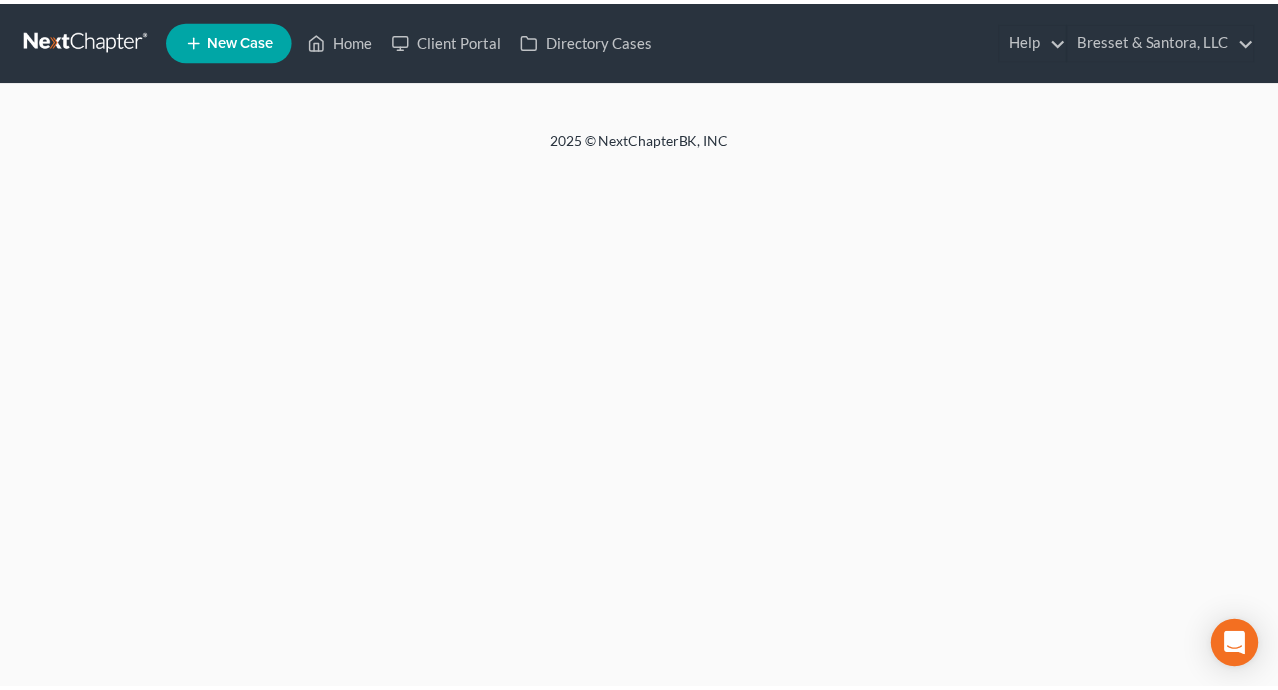 scroll, scrollTop: 0, scrollLeft: 0, axis: both 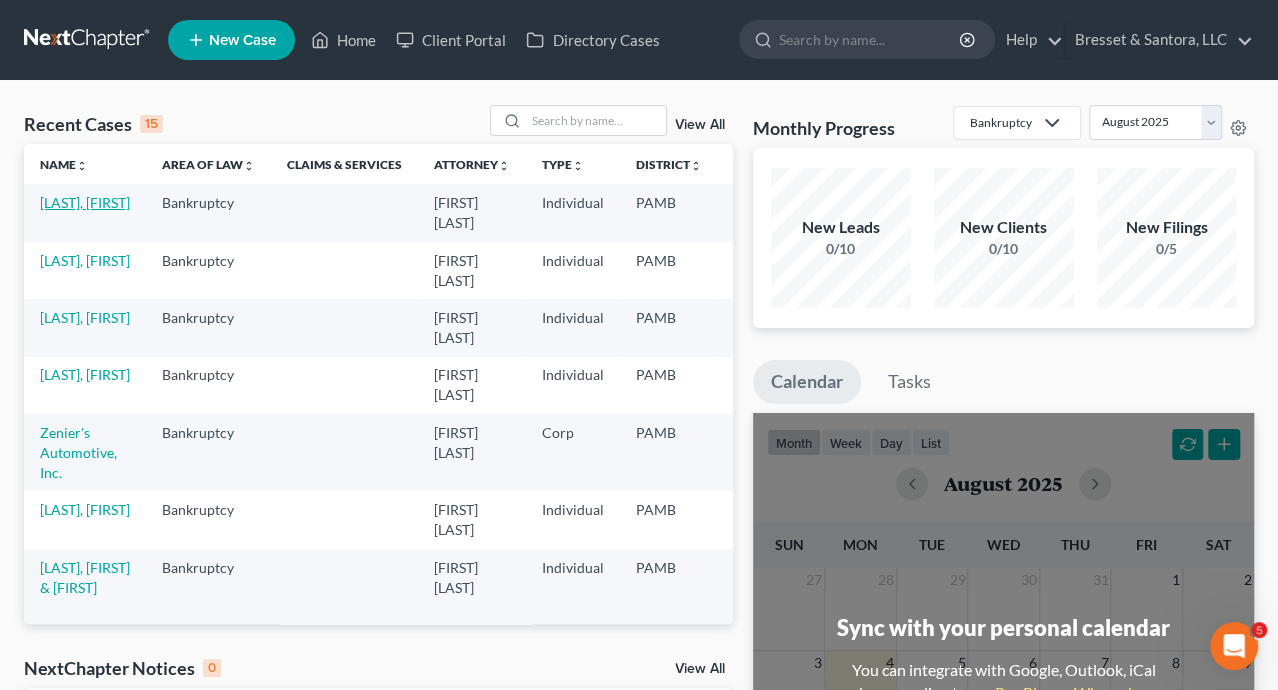 click on "[LAST], [FIRST]" at bounding box center [85, 202] 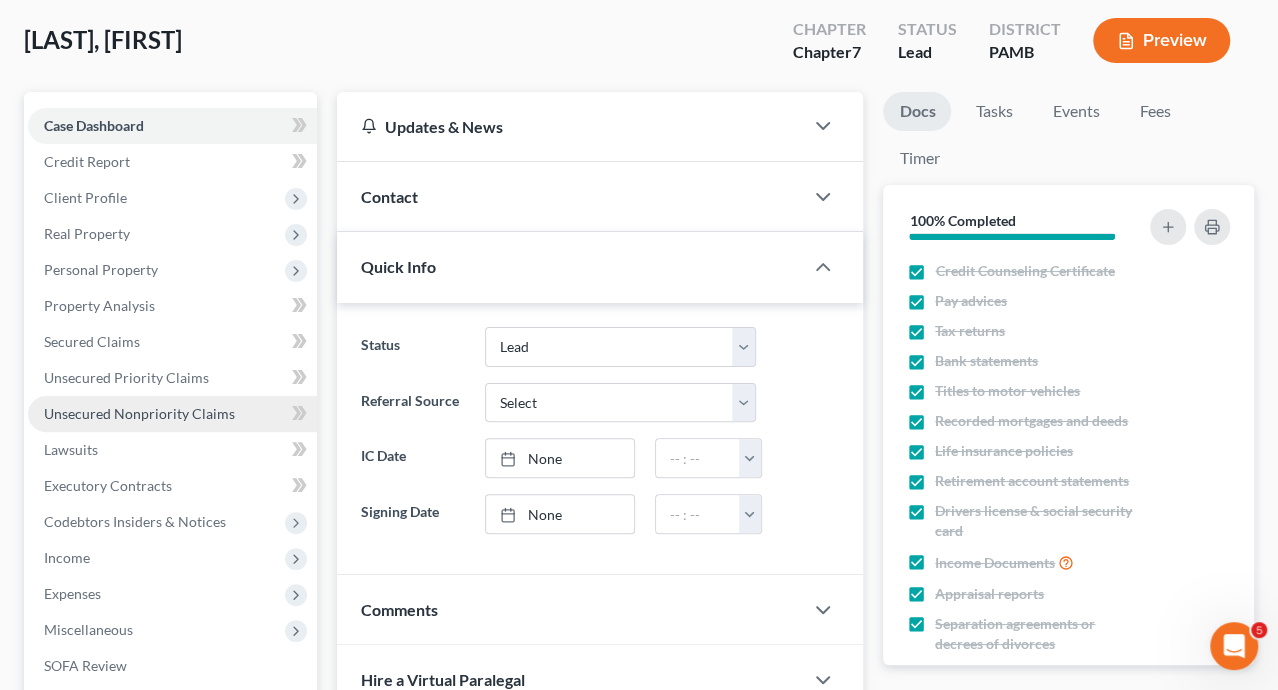 scroll, scrollTop: 200, scrollLeft: 0, axis: vertical 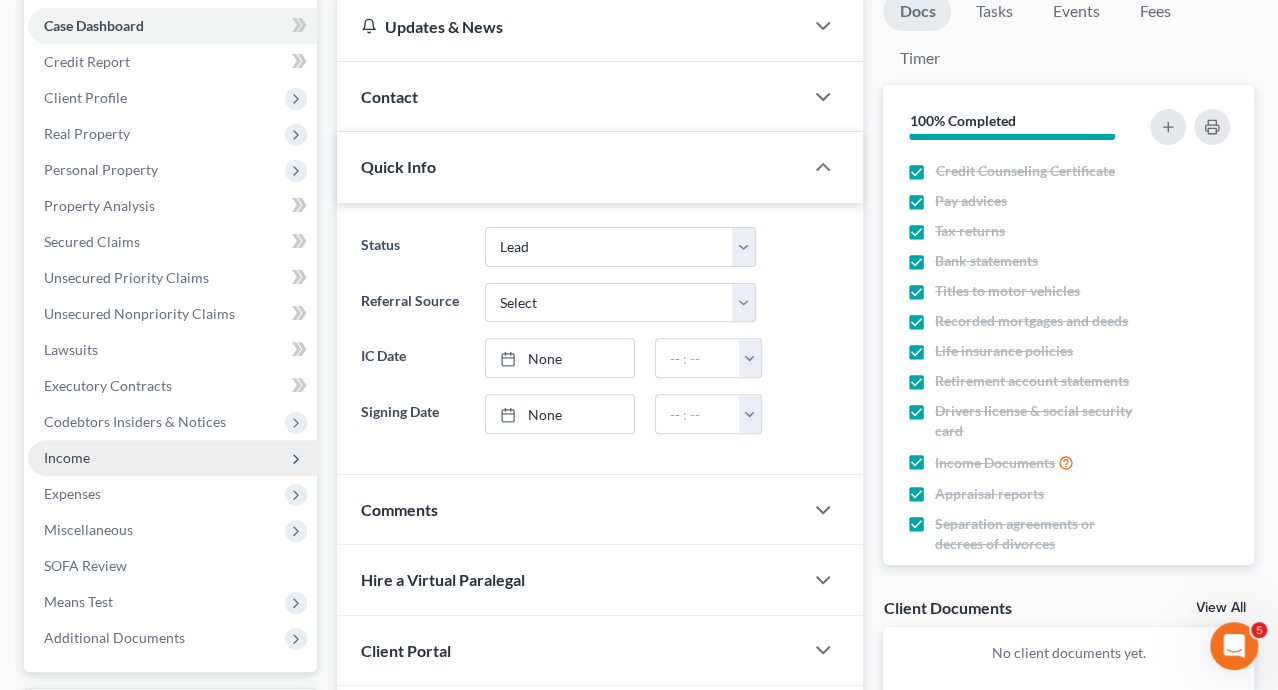 click on "Income" at bounding box center [67, 457] 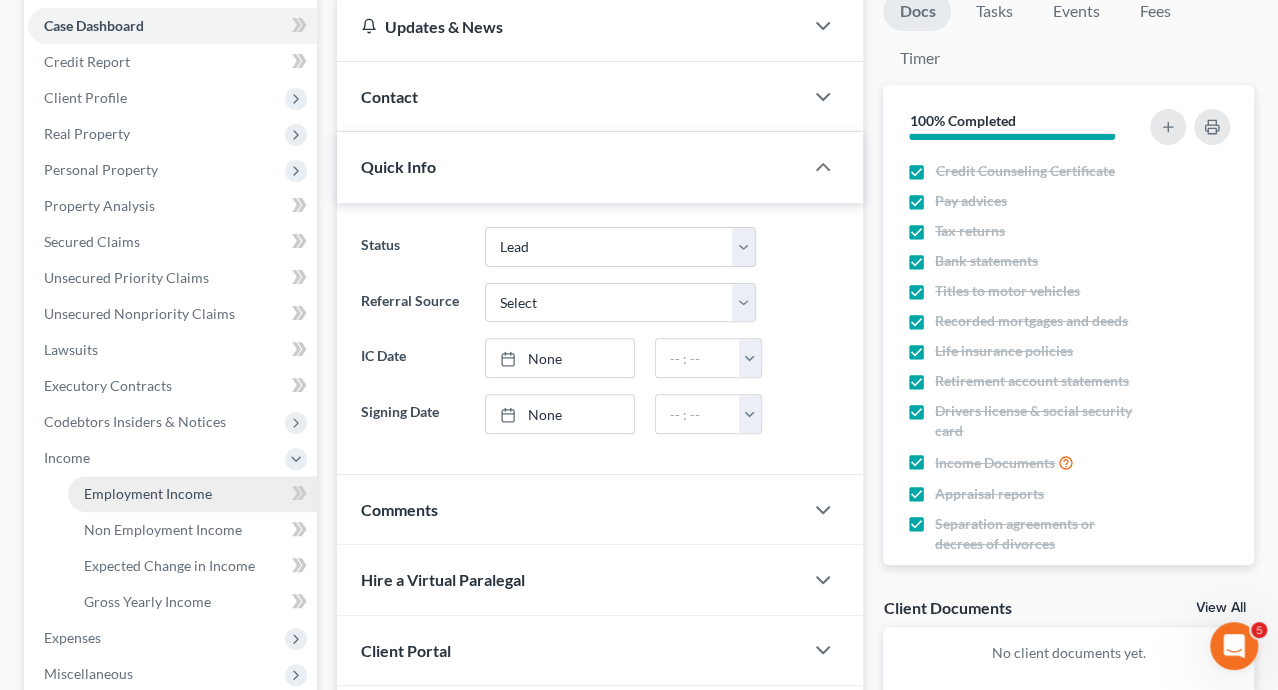 click on "Employment Income" at bounding box center [148, 493] 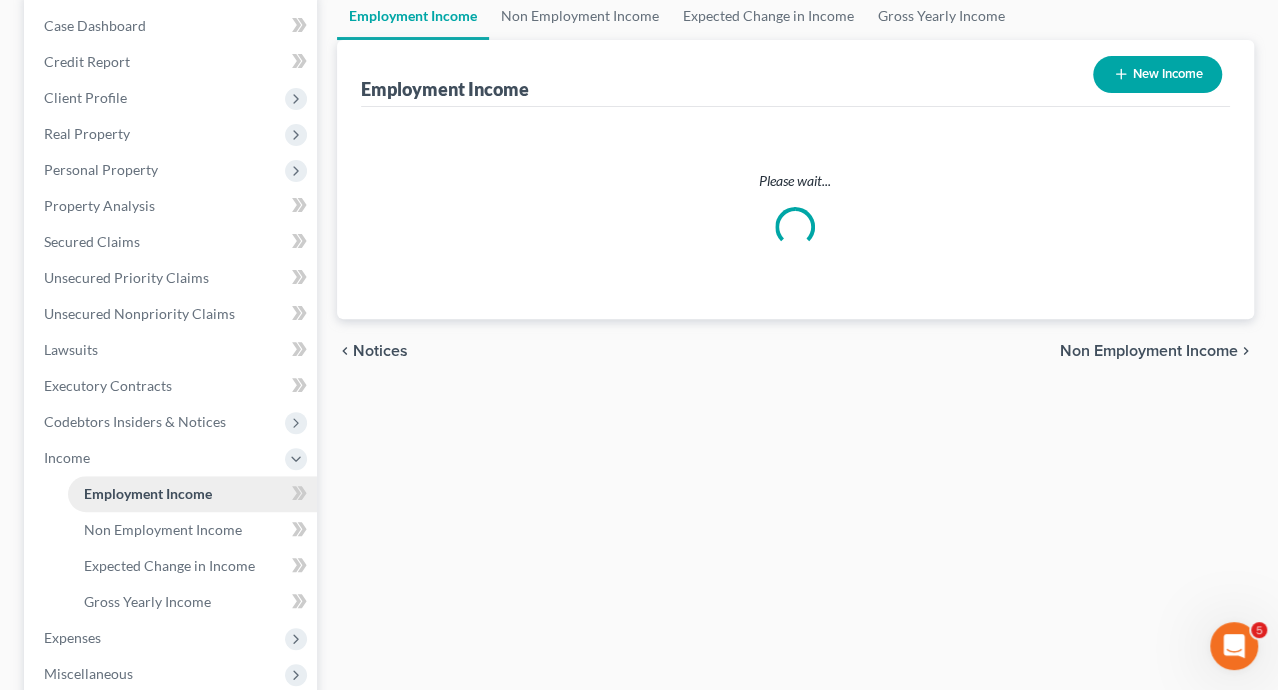 scroll, scrollTop: 0, scrollLeft: 0, axis: both 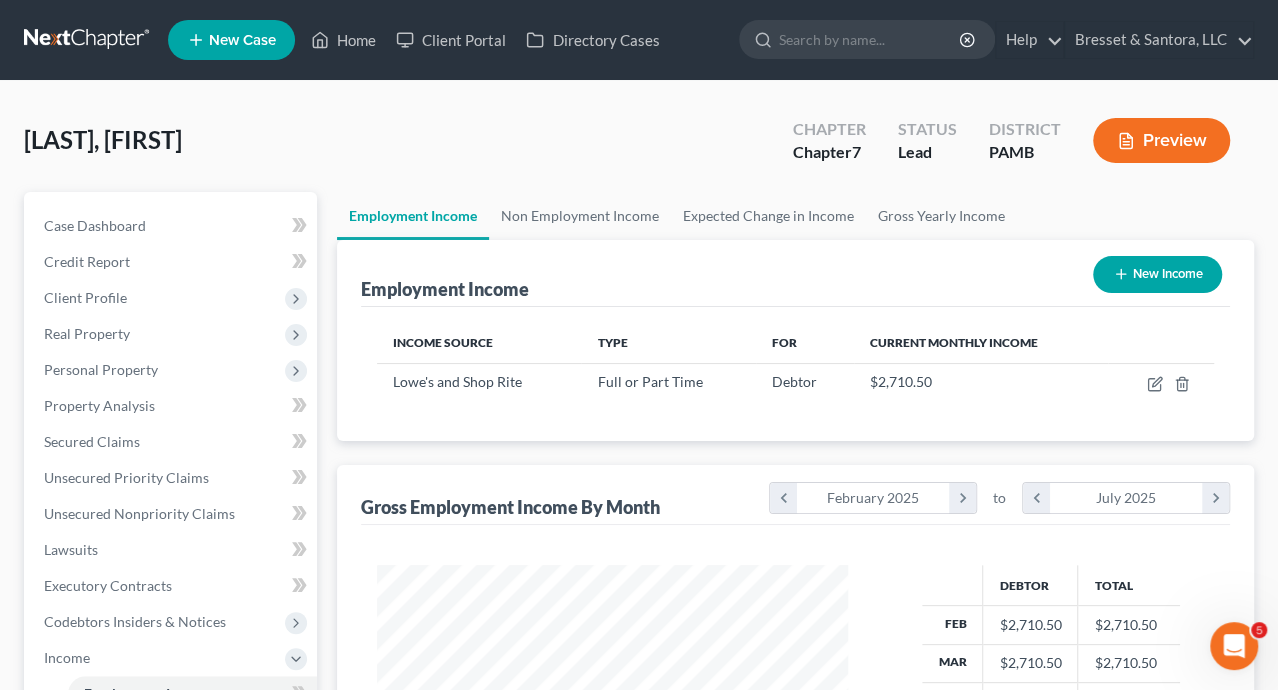 click on "Preview" at bounding box center [1161, 140] 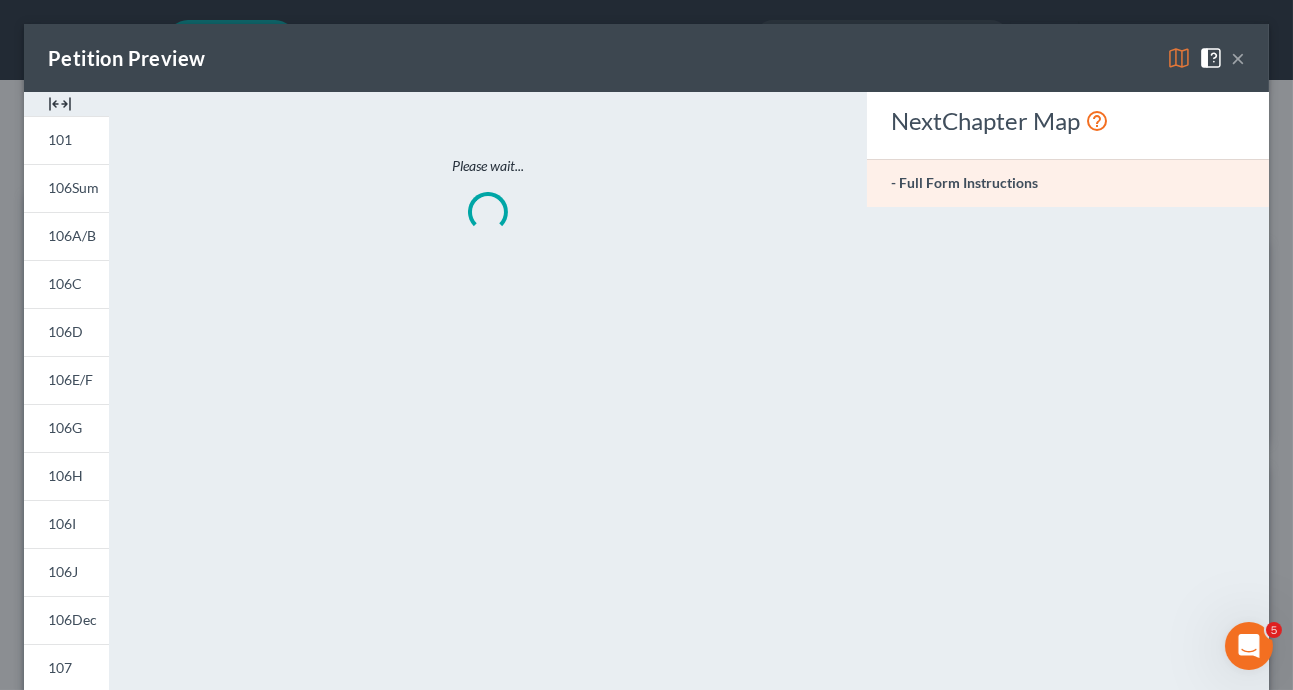 scroll, scrollTop: 999643, scrollLeft: 999481, axis: both 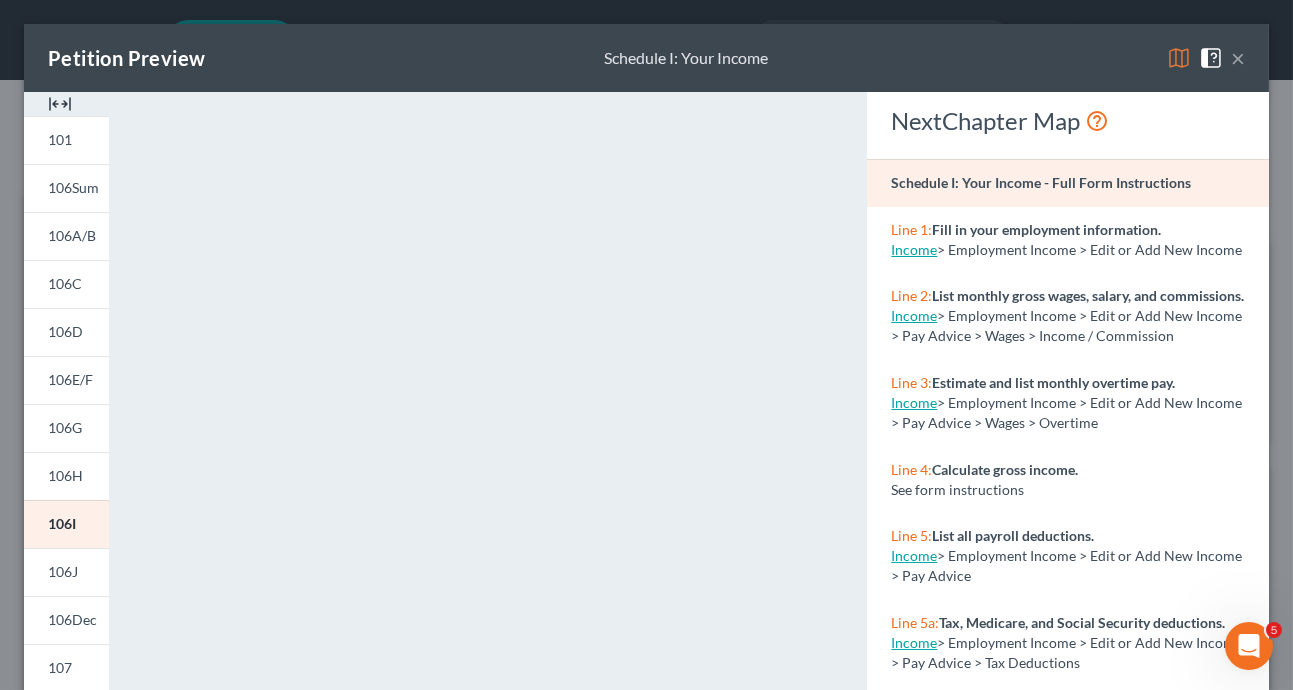 click on "×" at bounding box center (1238, 58) 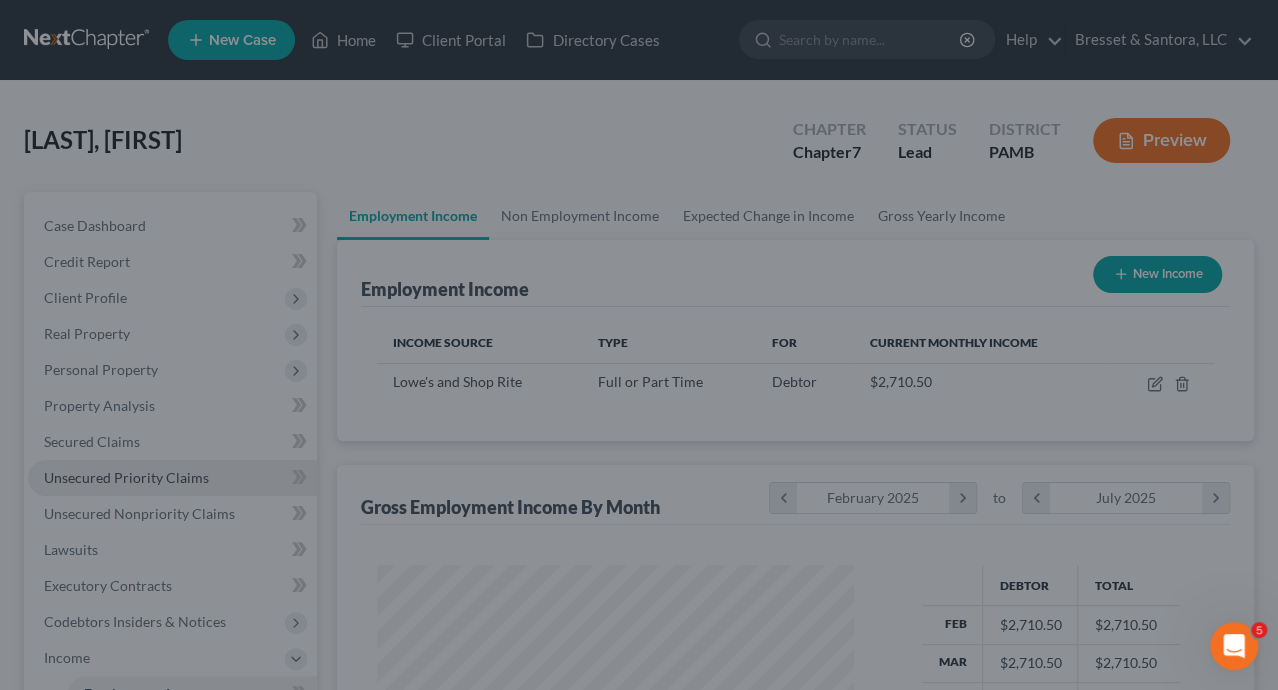 scroll, scrollTop: 356, scrollLeft: 512, axis: both 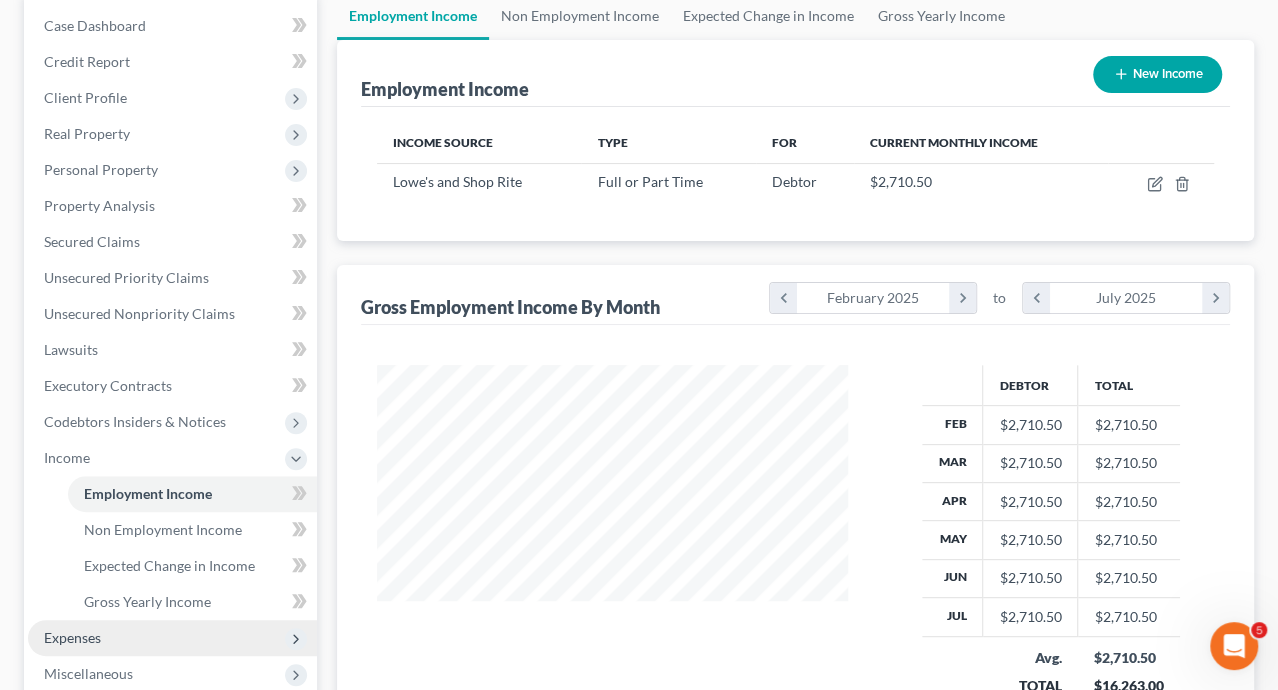 click on "Expenses" at bounding box center [72, 637] 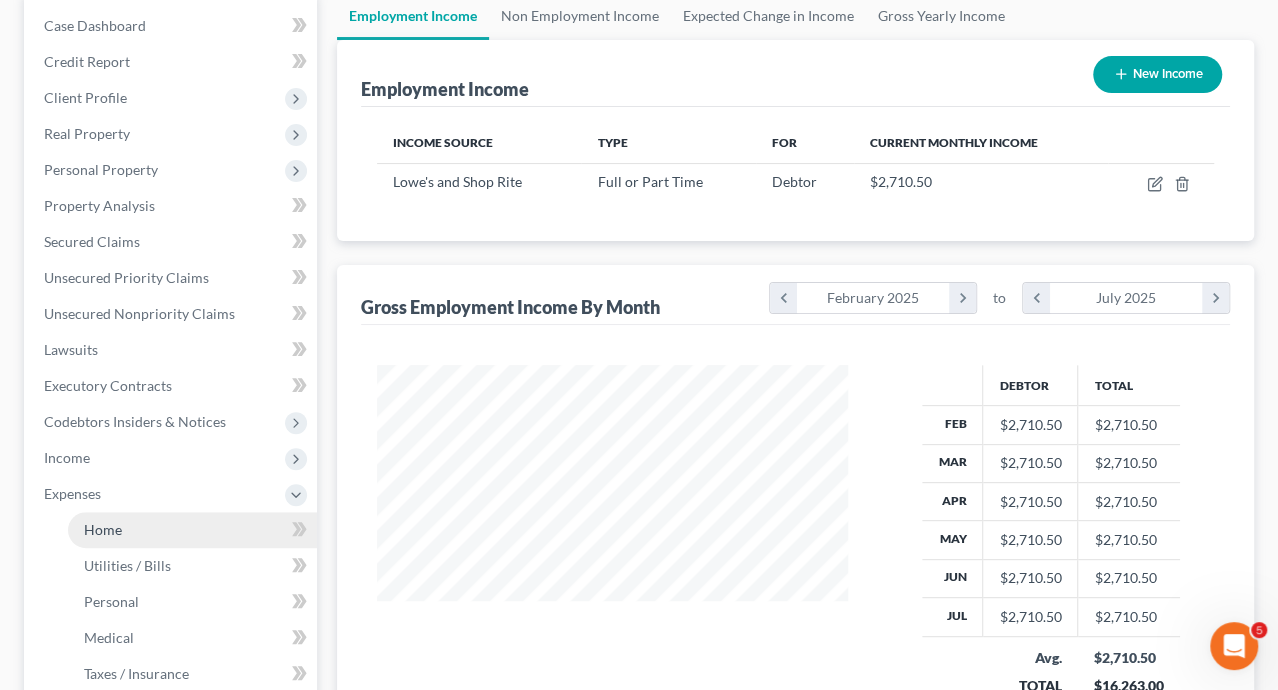 click on "Home" at bounding box center (103, 529) 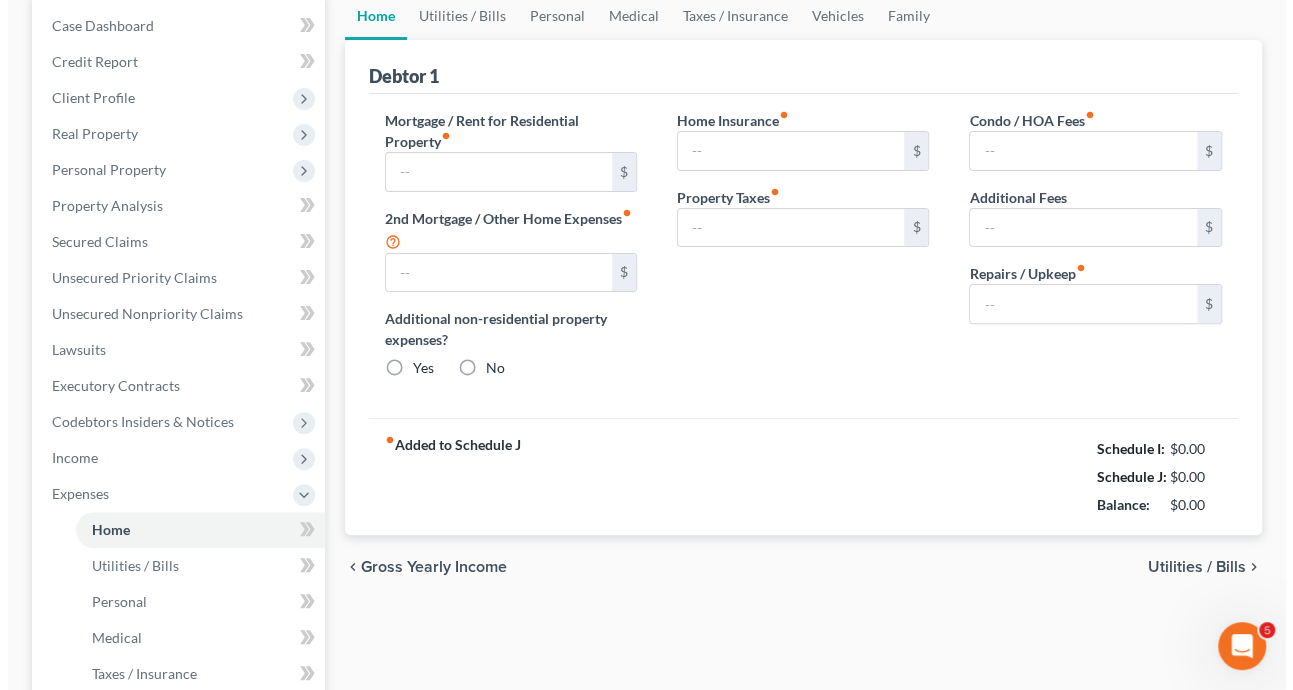 scroll, scrollTop: 0, scrollLeft: 0, axis: both 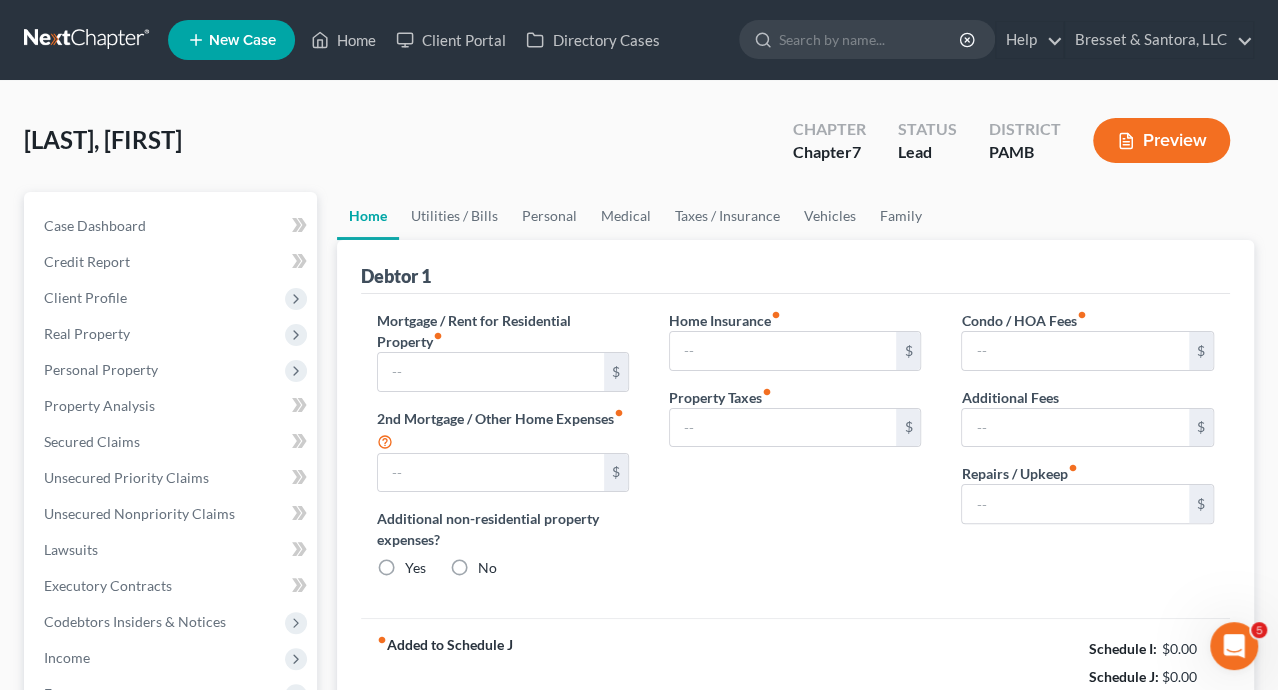 type on "2,800.00" 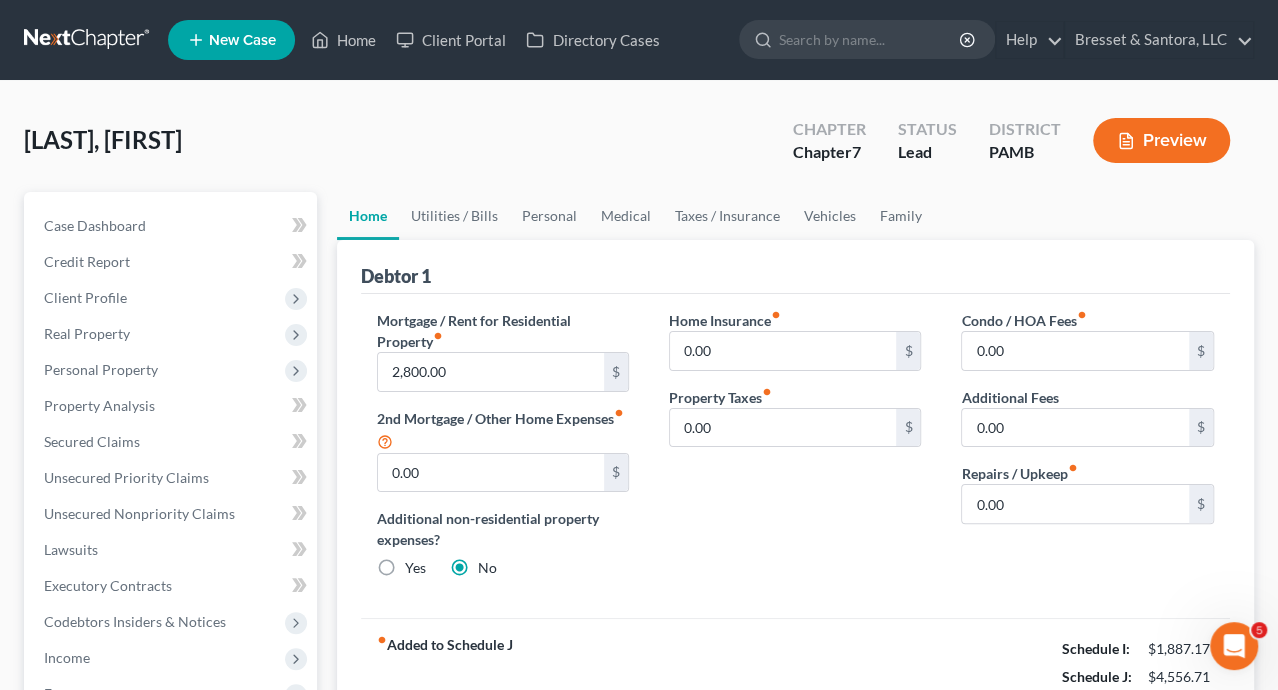 click on "Preview" at bounding box center [1161, 140] 